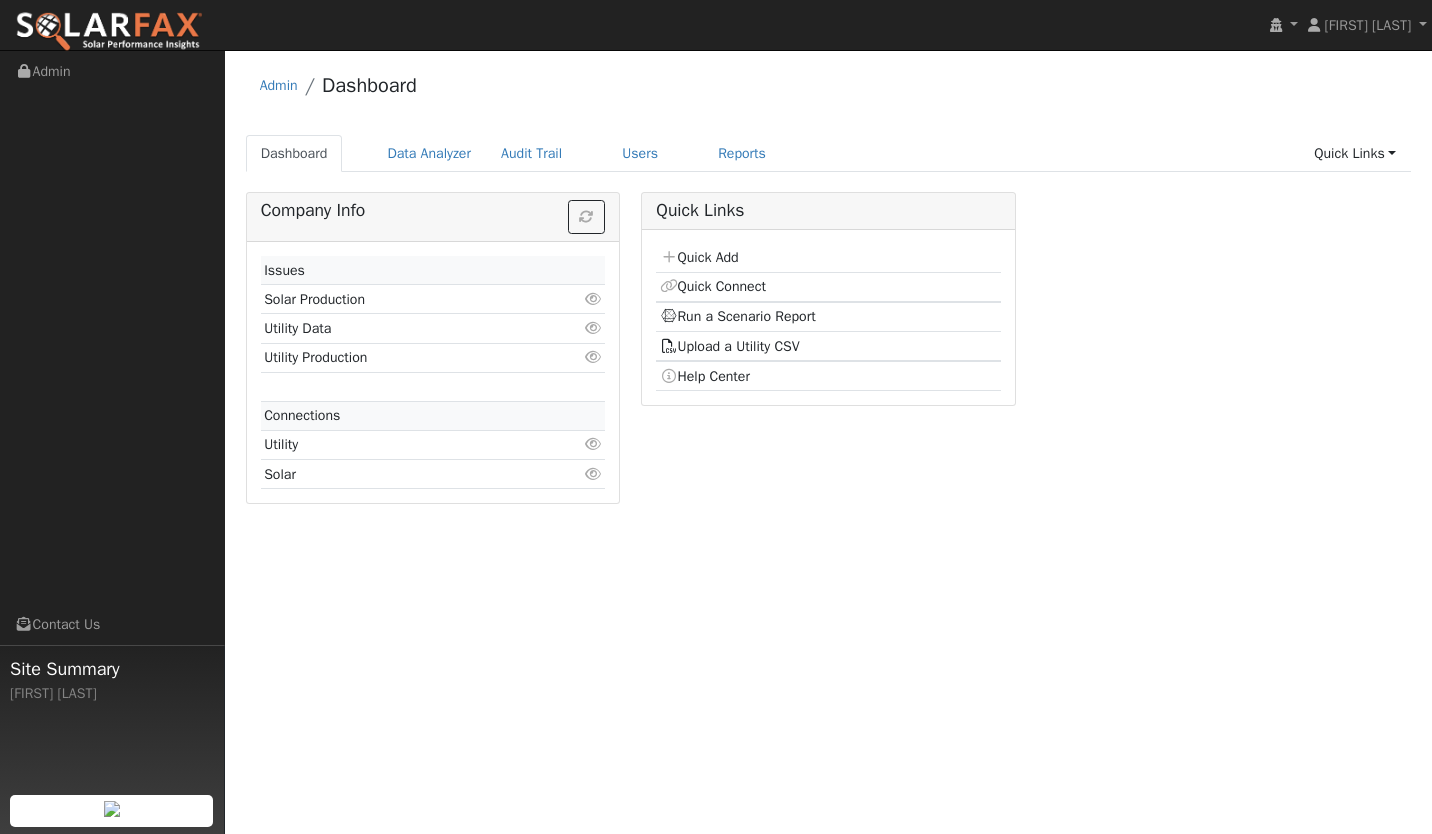 scroll, scrollTop: 0, scrollLeft: 0, axis: both 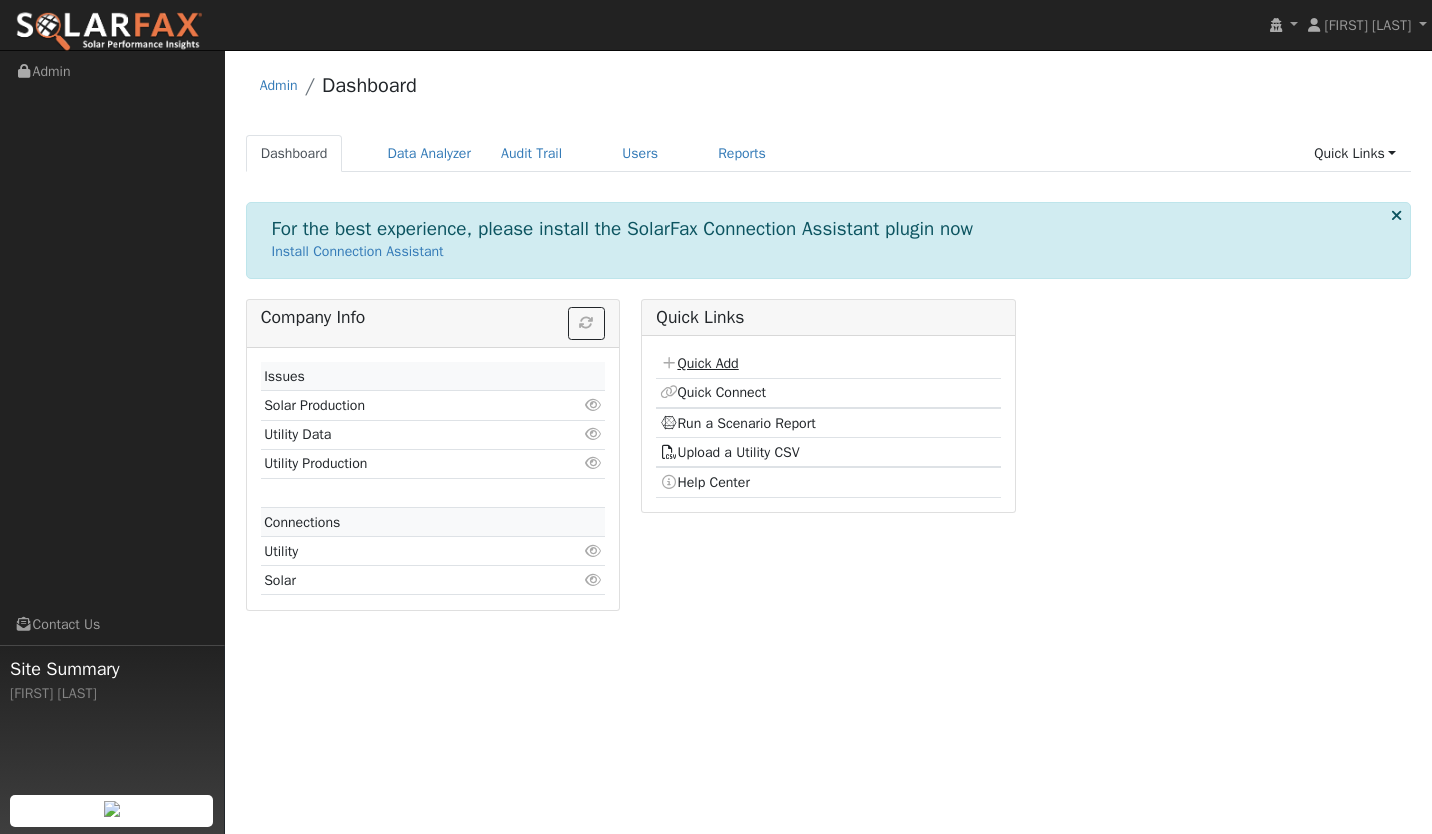 click on "Quick Add" at bounding box center (699, 363) 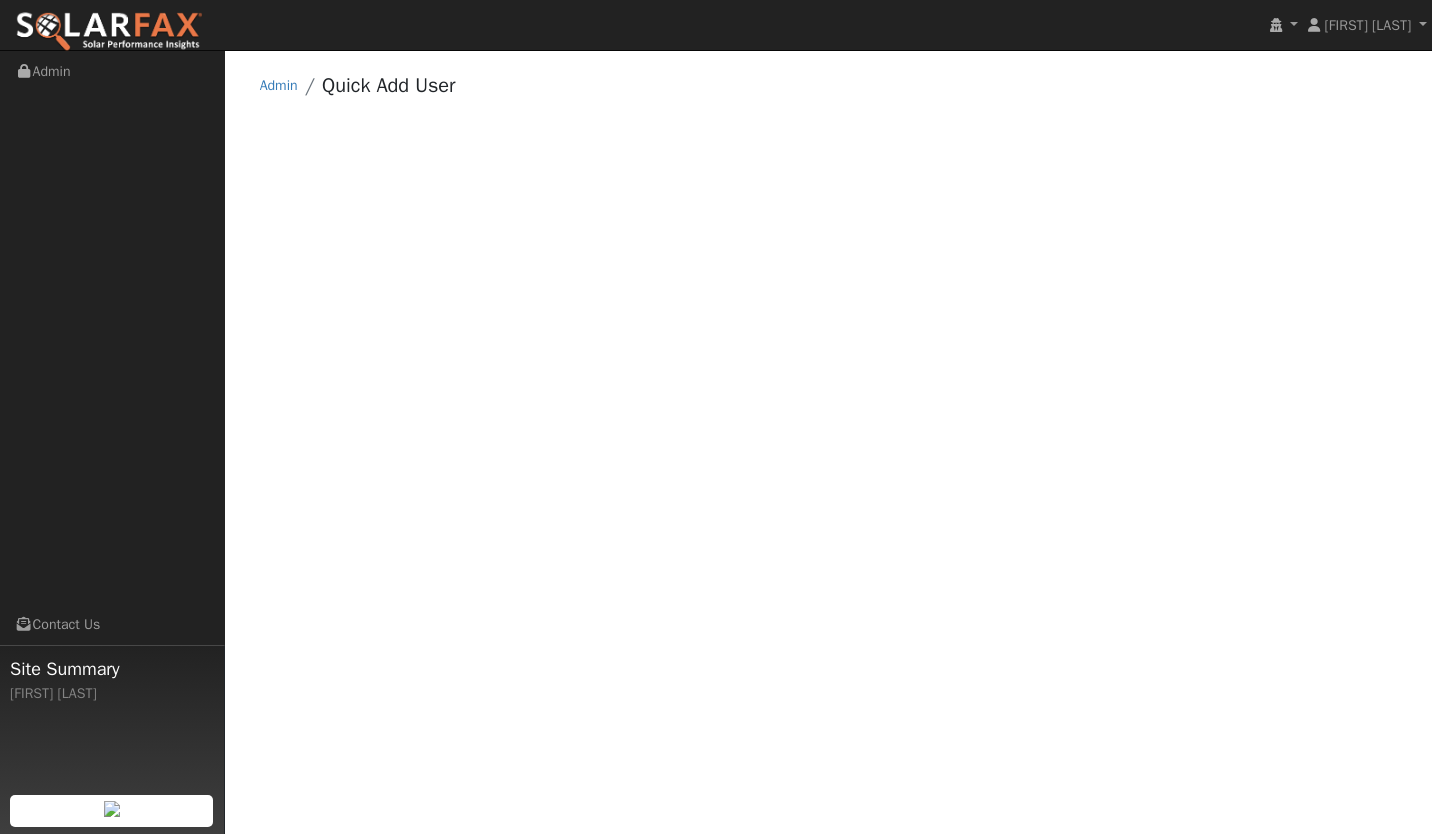 scroll, scrollTop: 0, scrollLeft: 0, axis: both 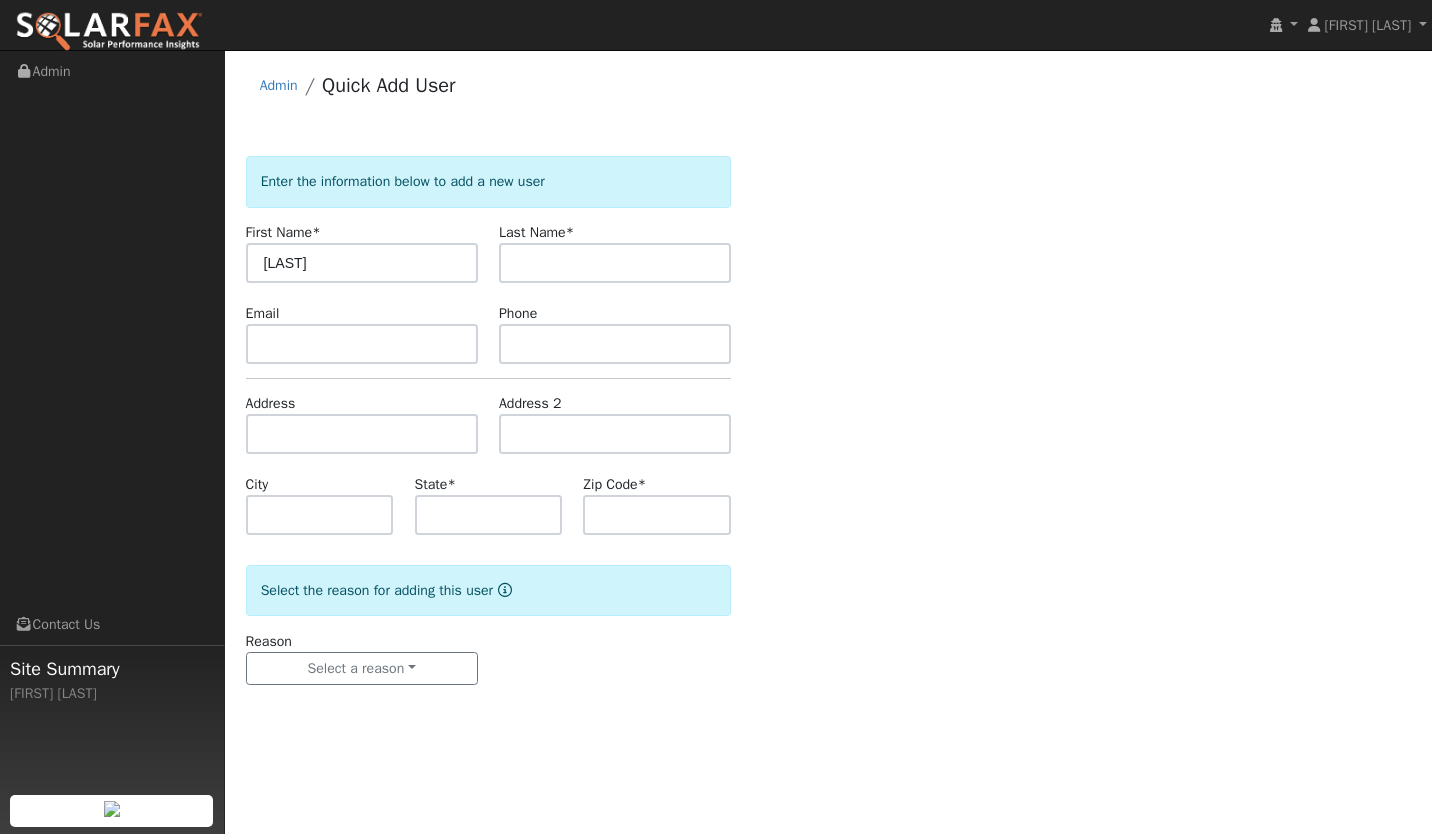 type on "Rachelle" 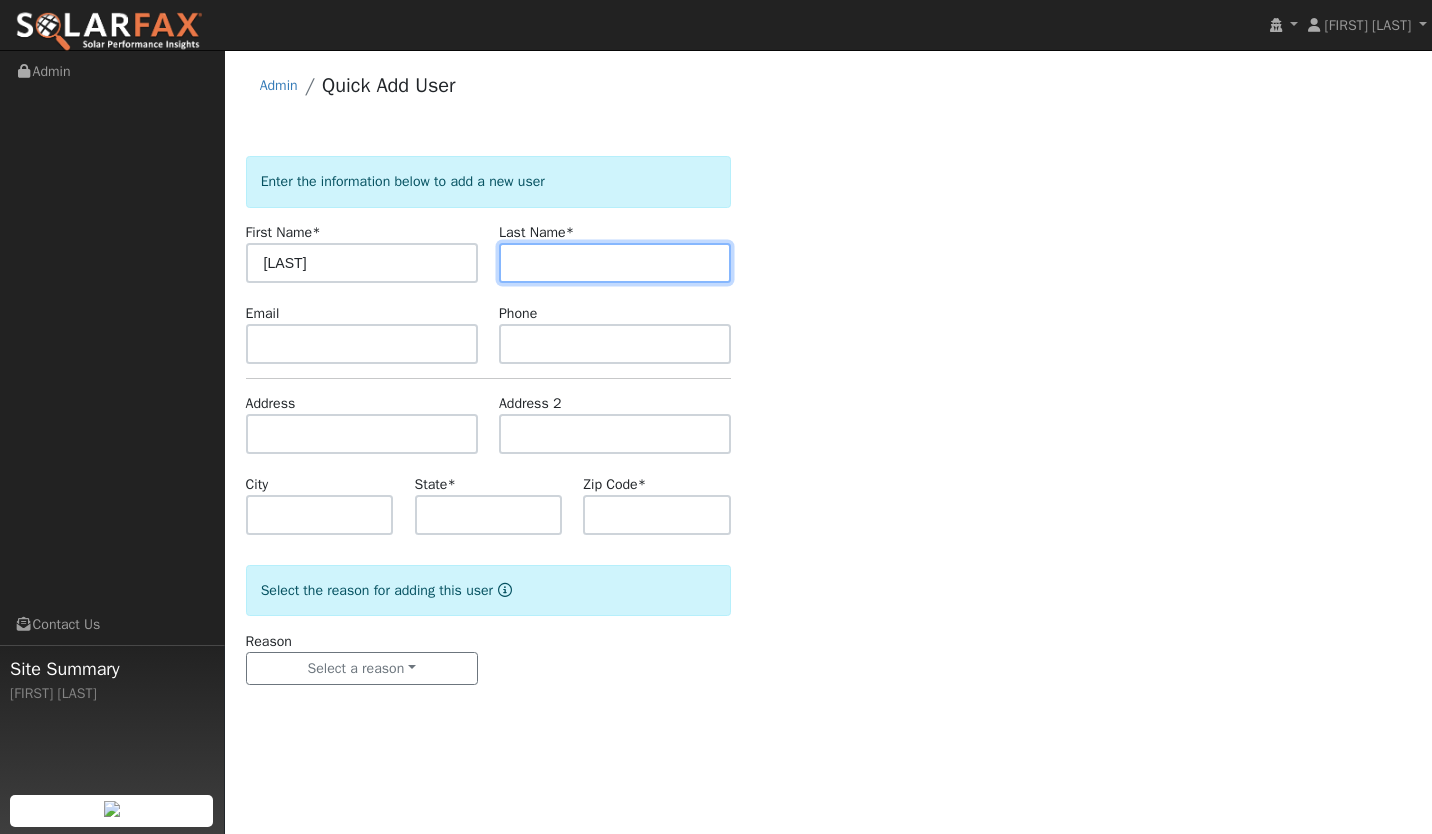 click at bounding box center [615, 263] 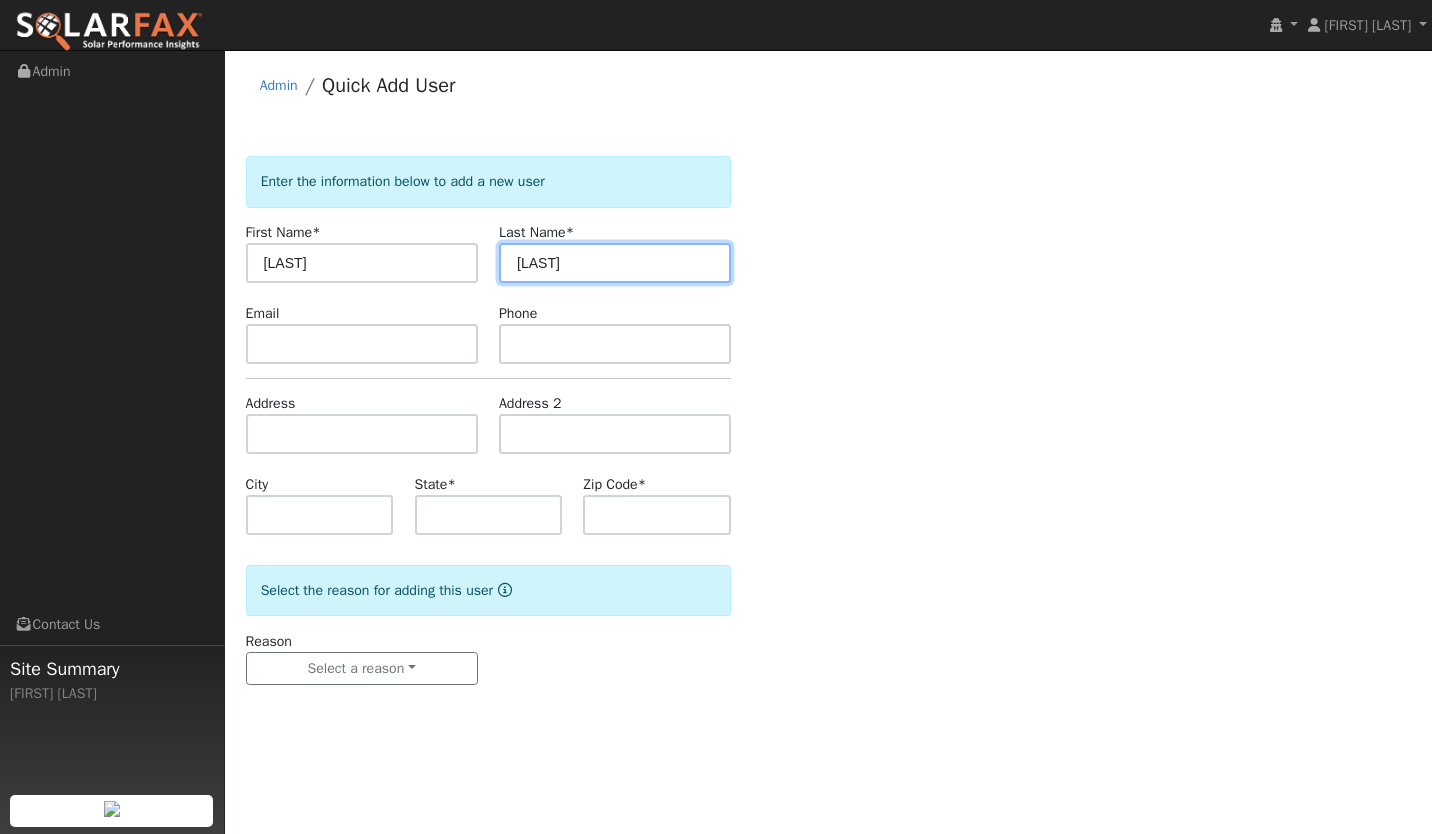 type on "LaPan" 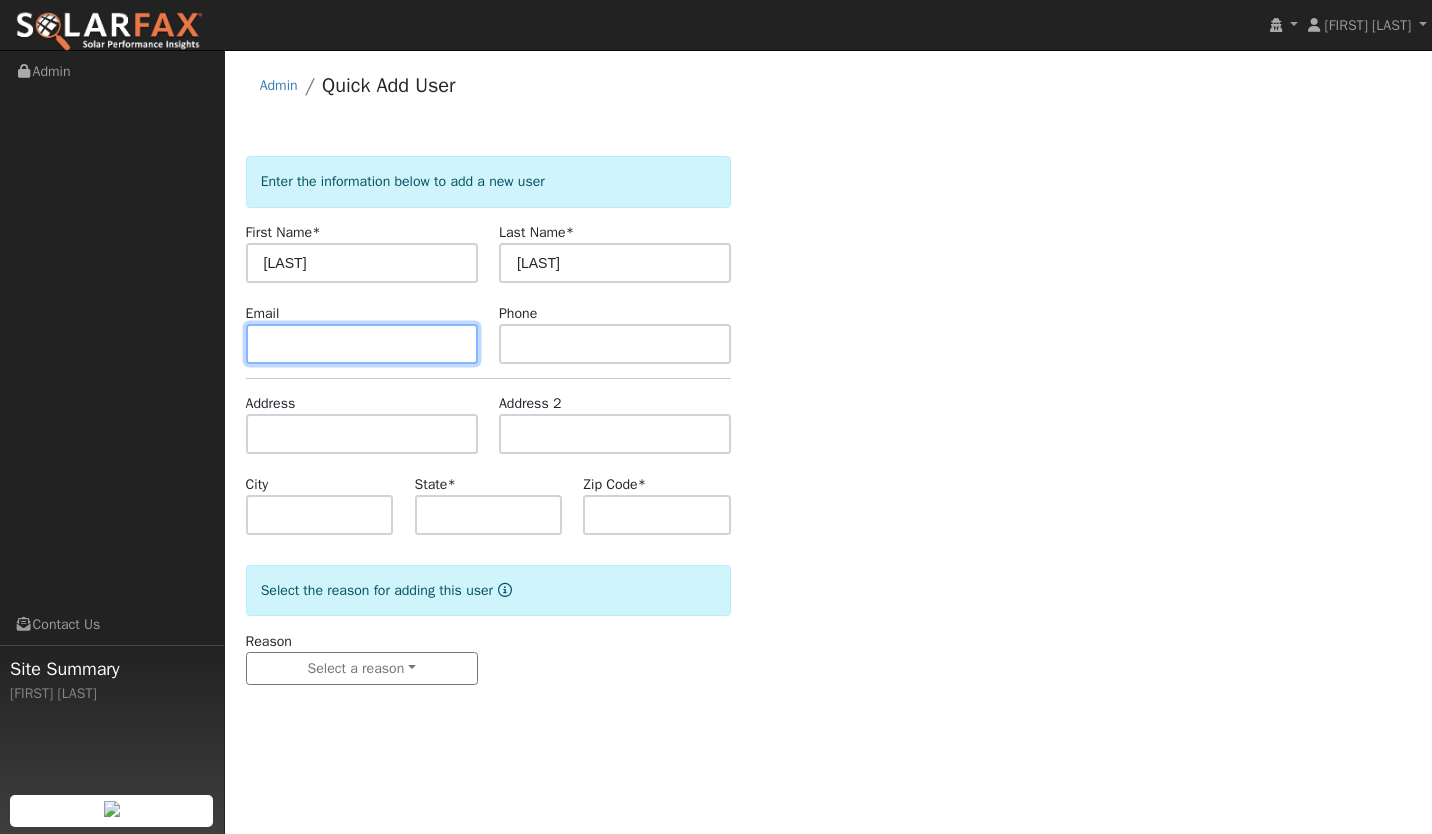 click at bounding box center [362, 344] 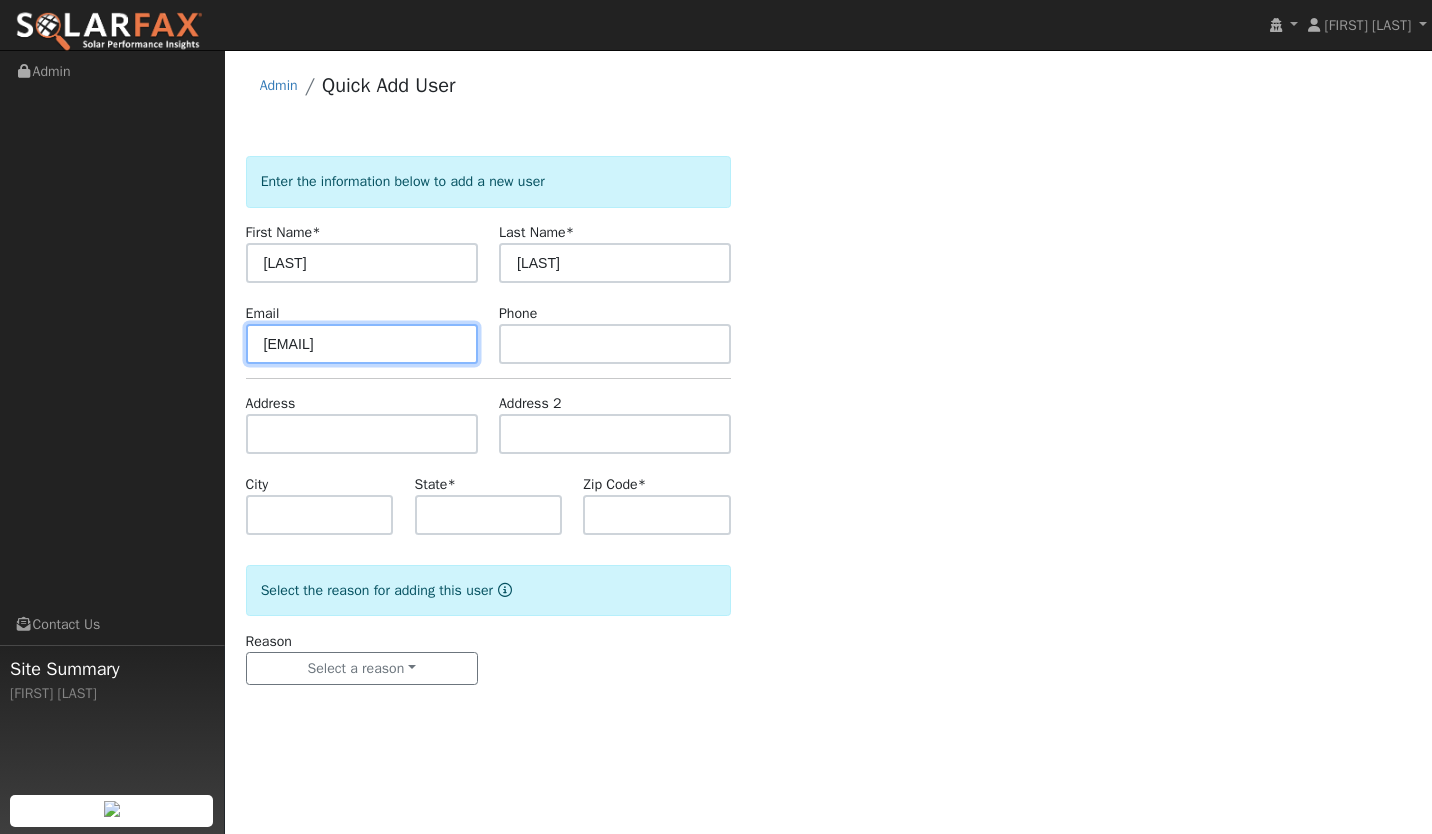 type on "flytrap_shields24@icloud.com" 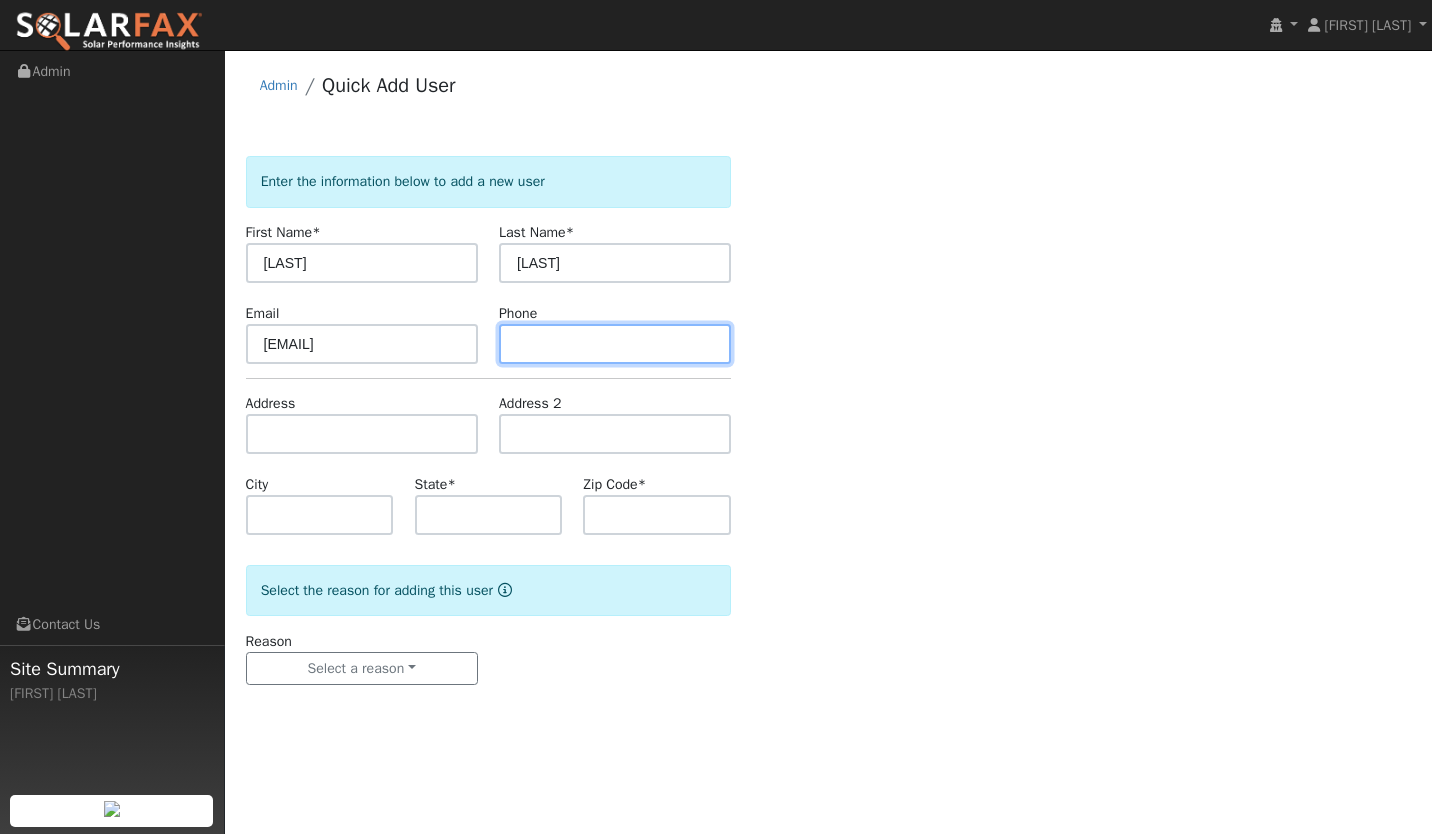 click at bounding box center [615, 344] 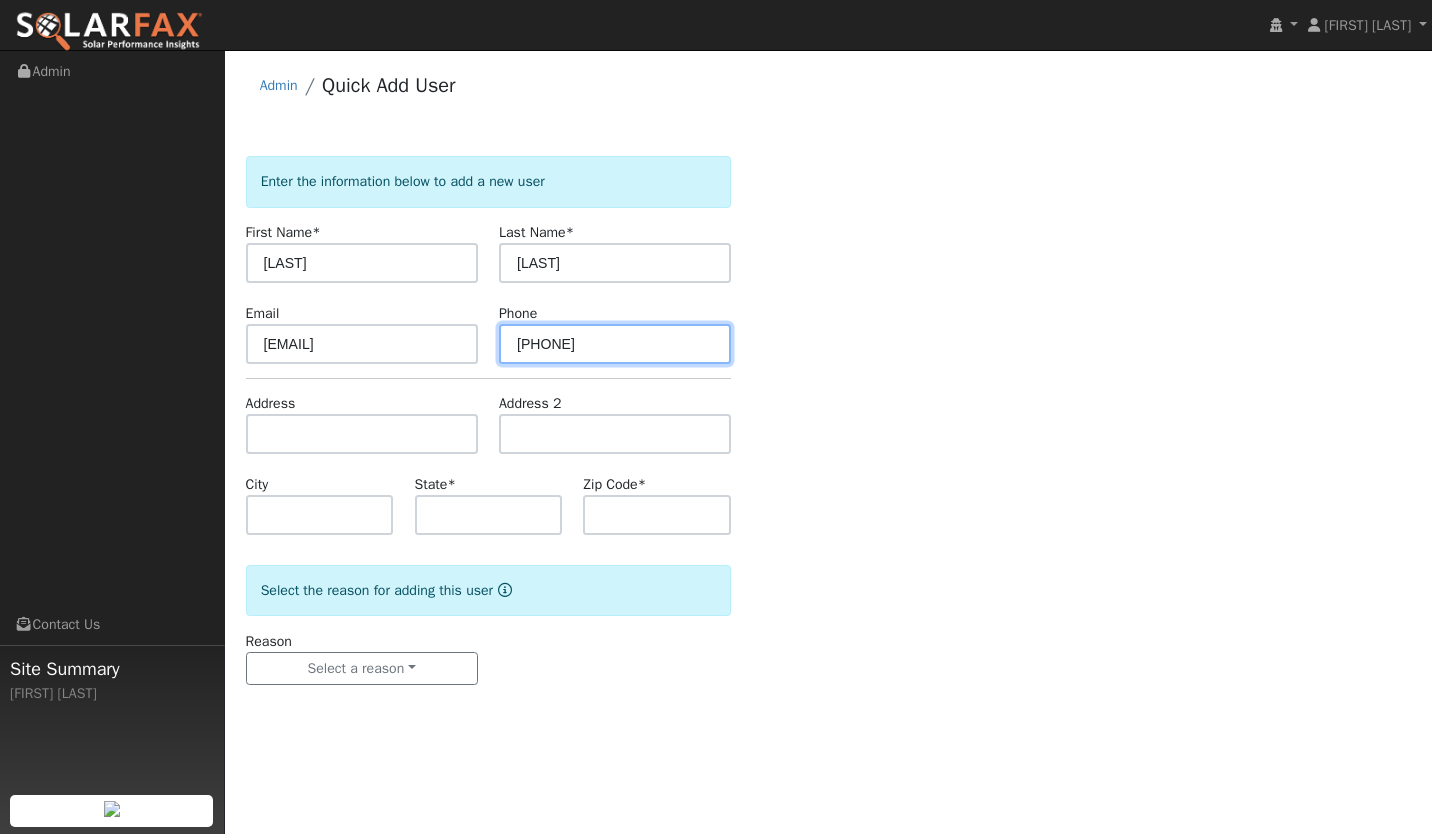 type on "805-459-9619" 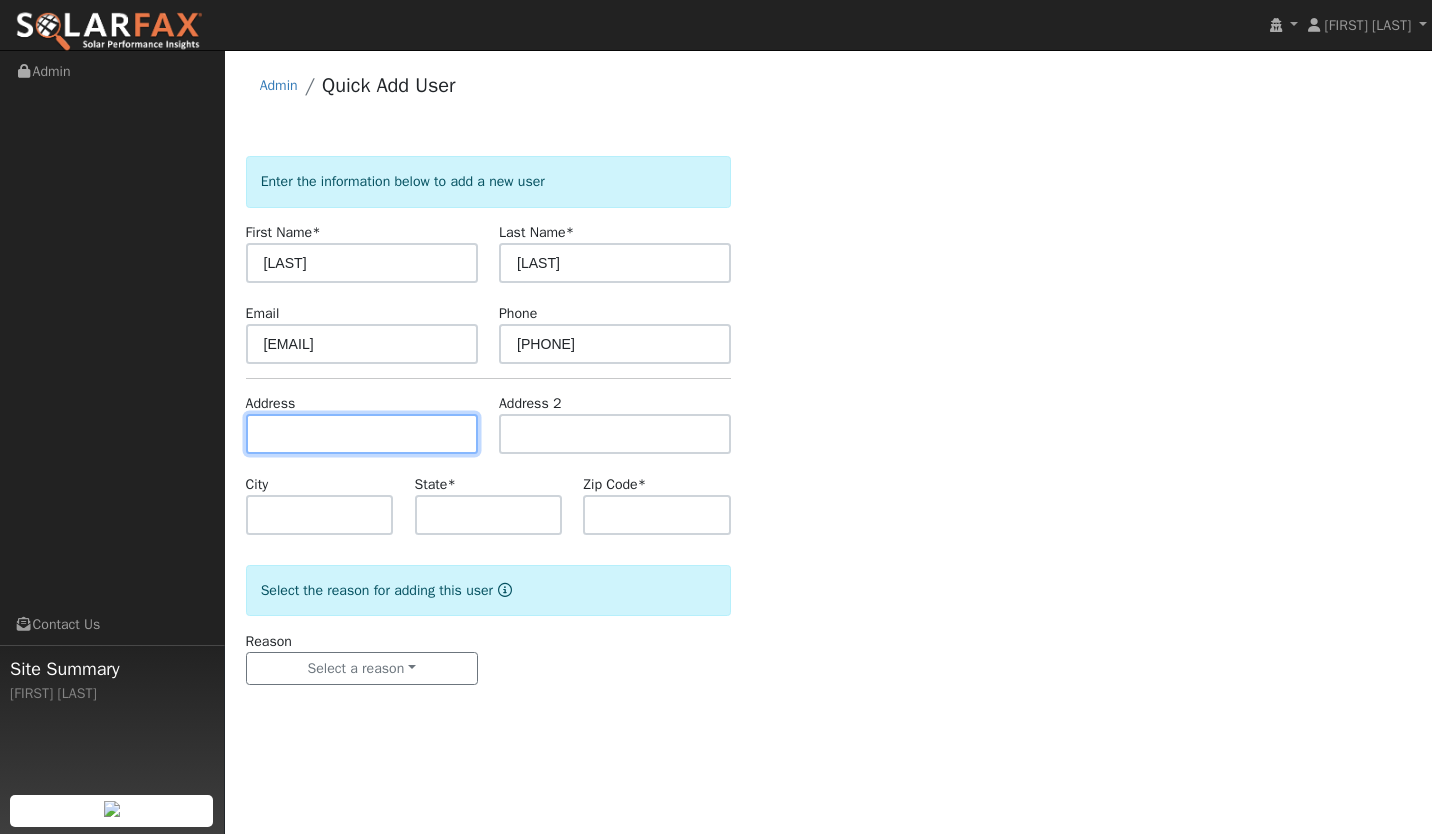 click at bounding box center (362, 434) 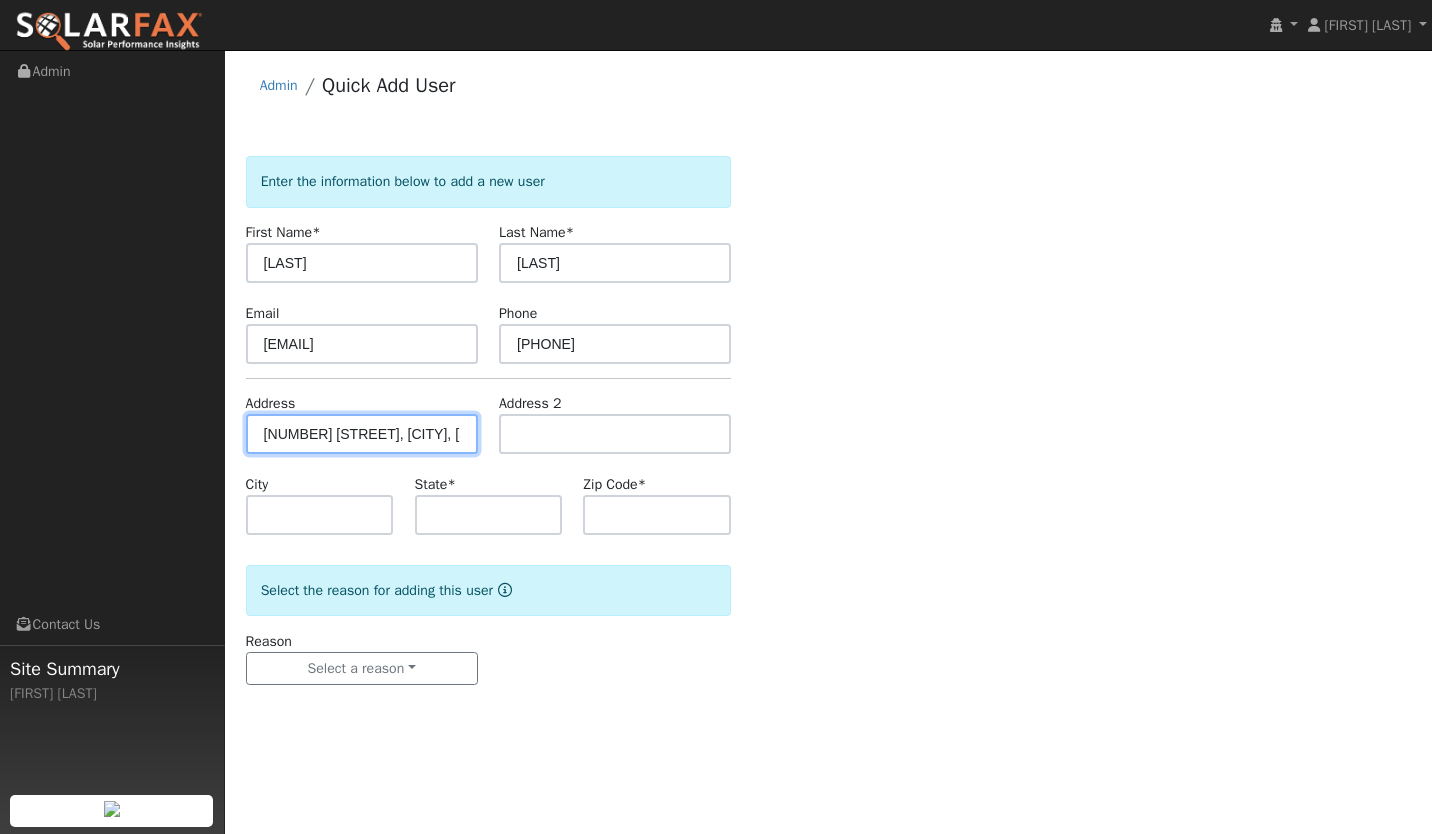 scroll, scrollTop: 0, scrollLeft: 68, axis: horizontal 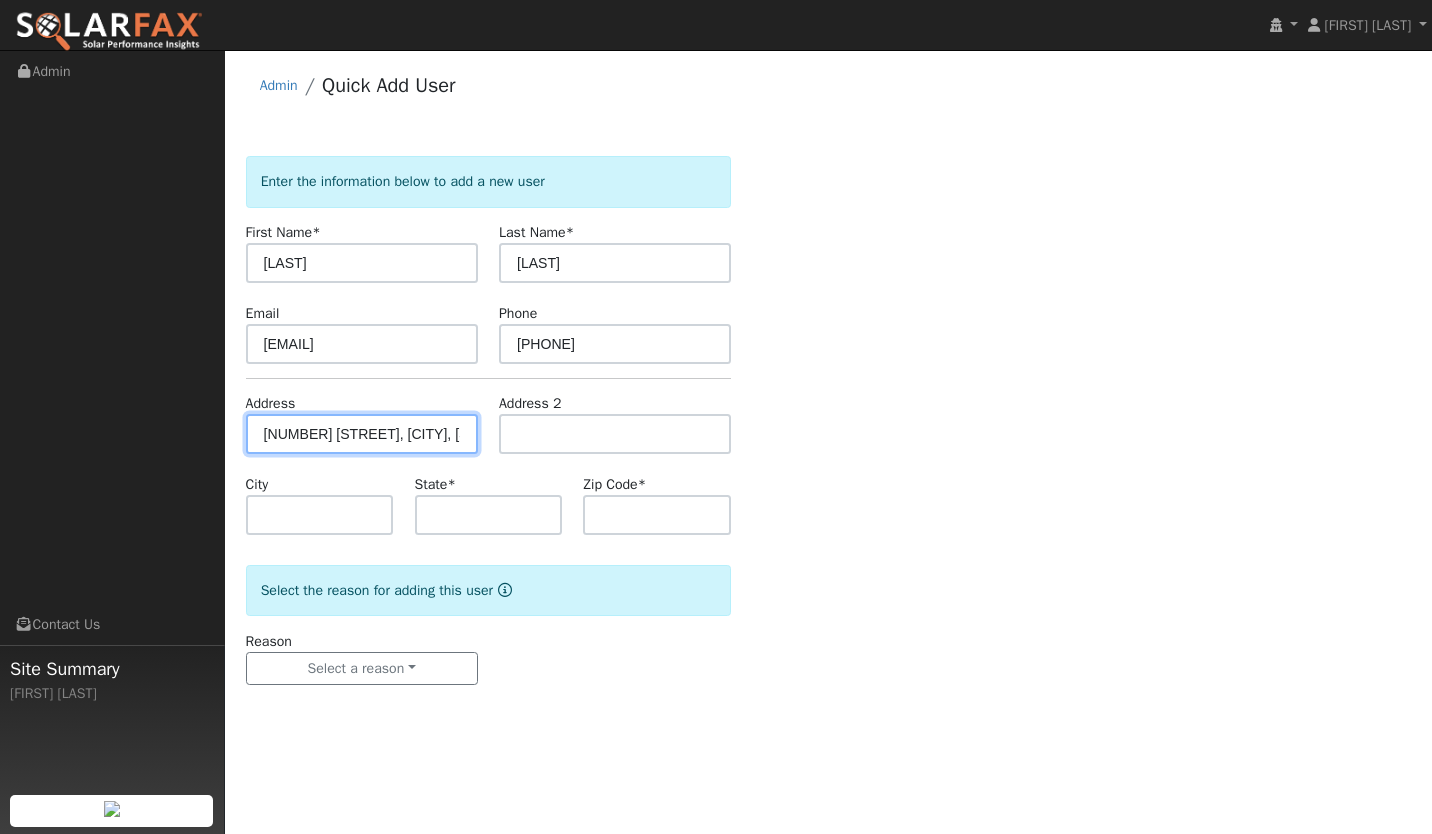 type on "1035 Green Oaks Drive" 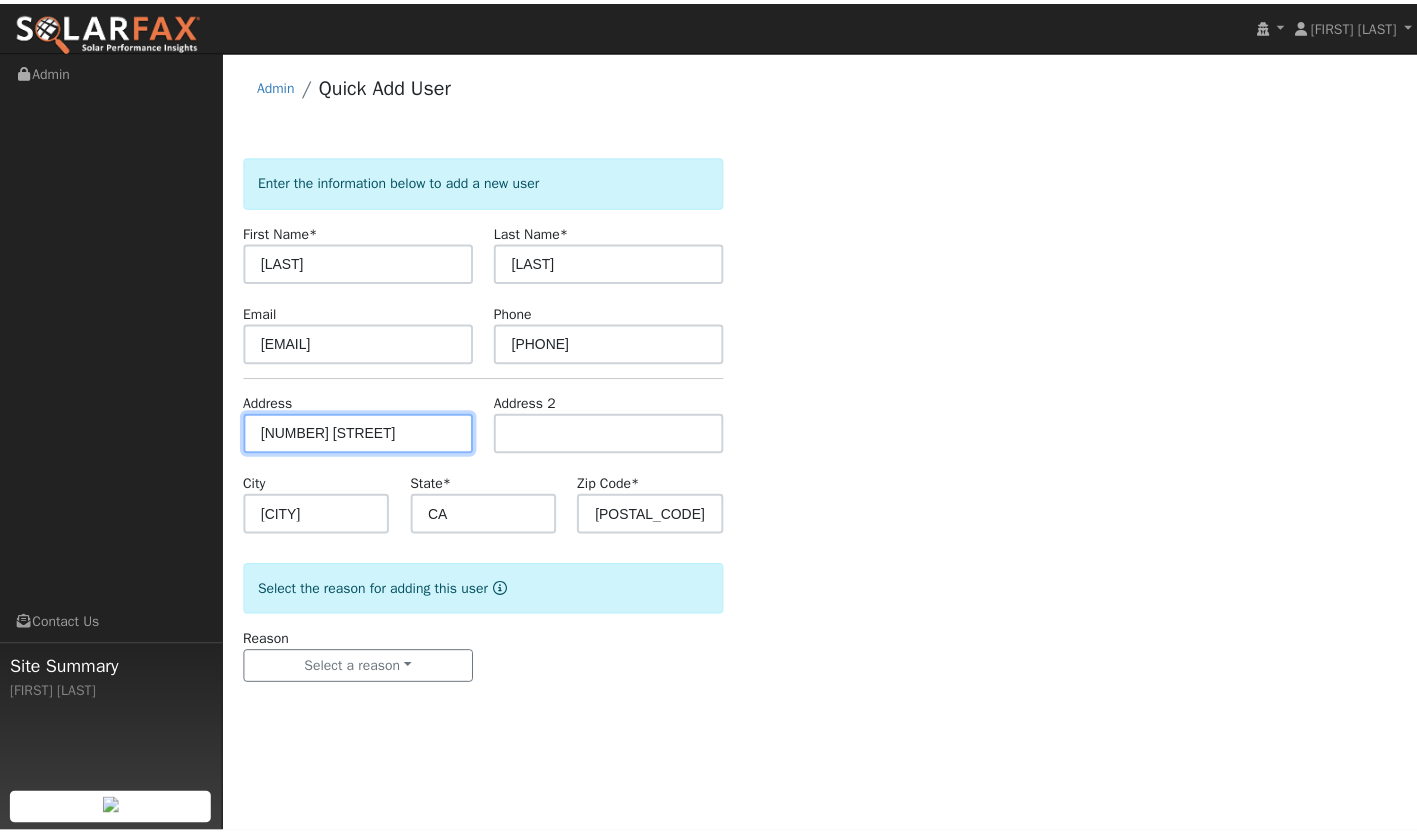 scroll, scrollTop: 0, scrollLeft: 0, axis: both 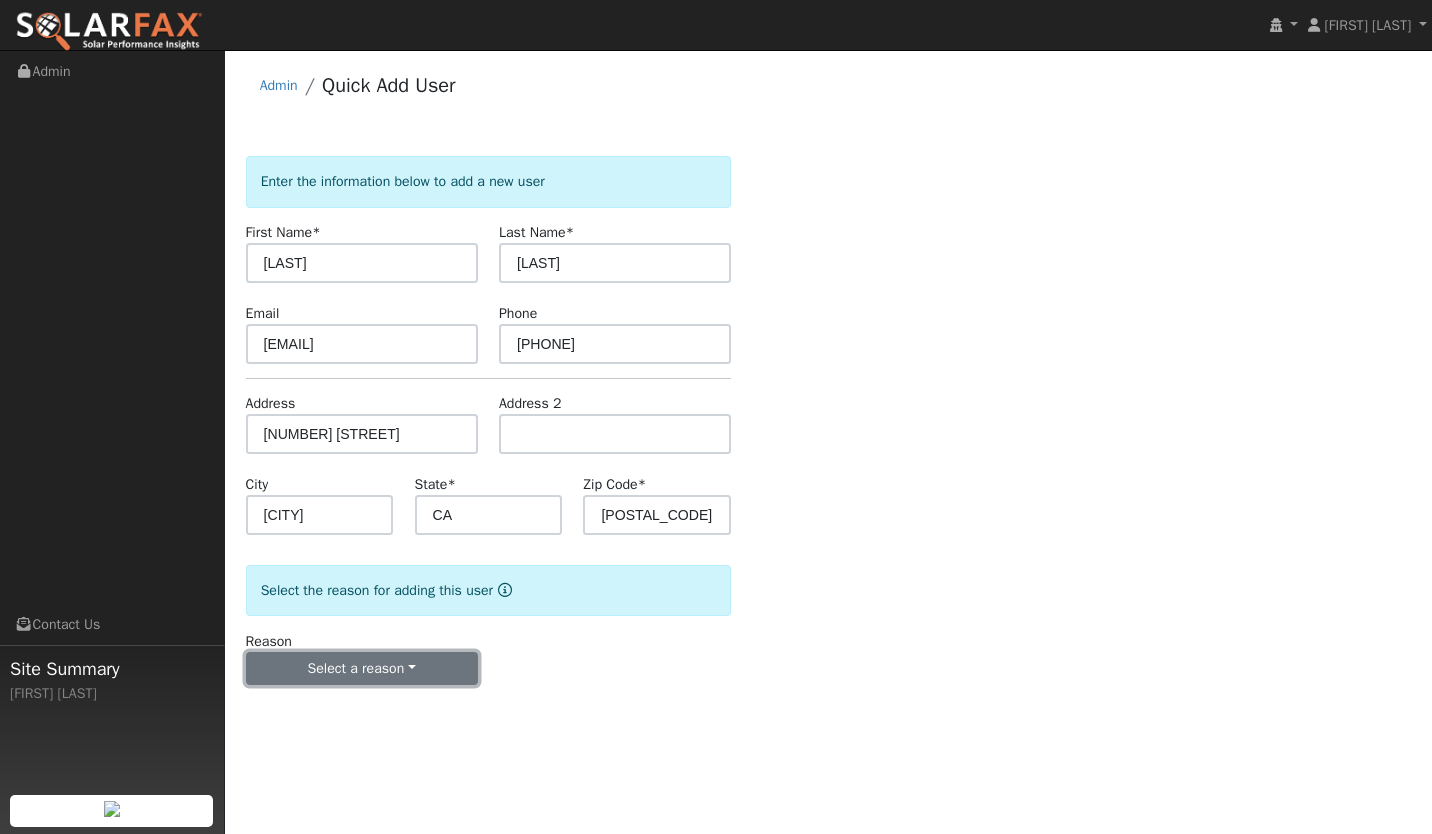 click on "Select a reason" at bounding box center [362, 669] 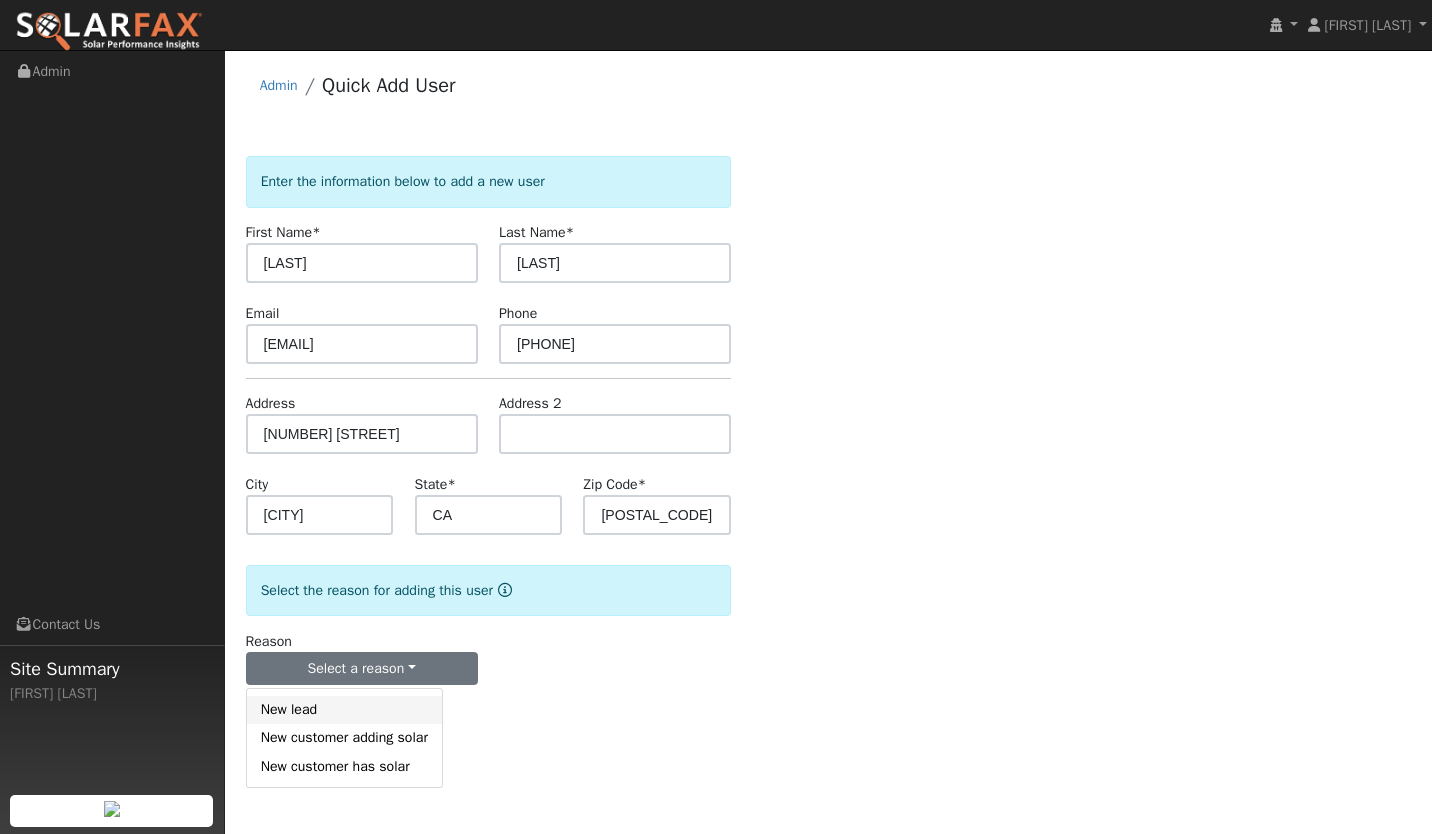 click on "New lead" at bounding box center (344, 710) 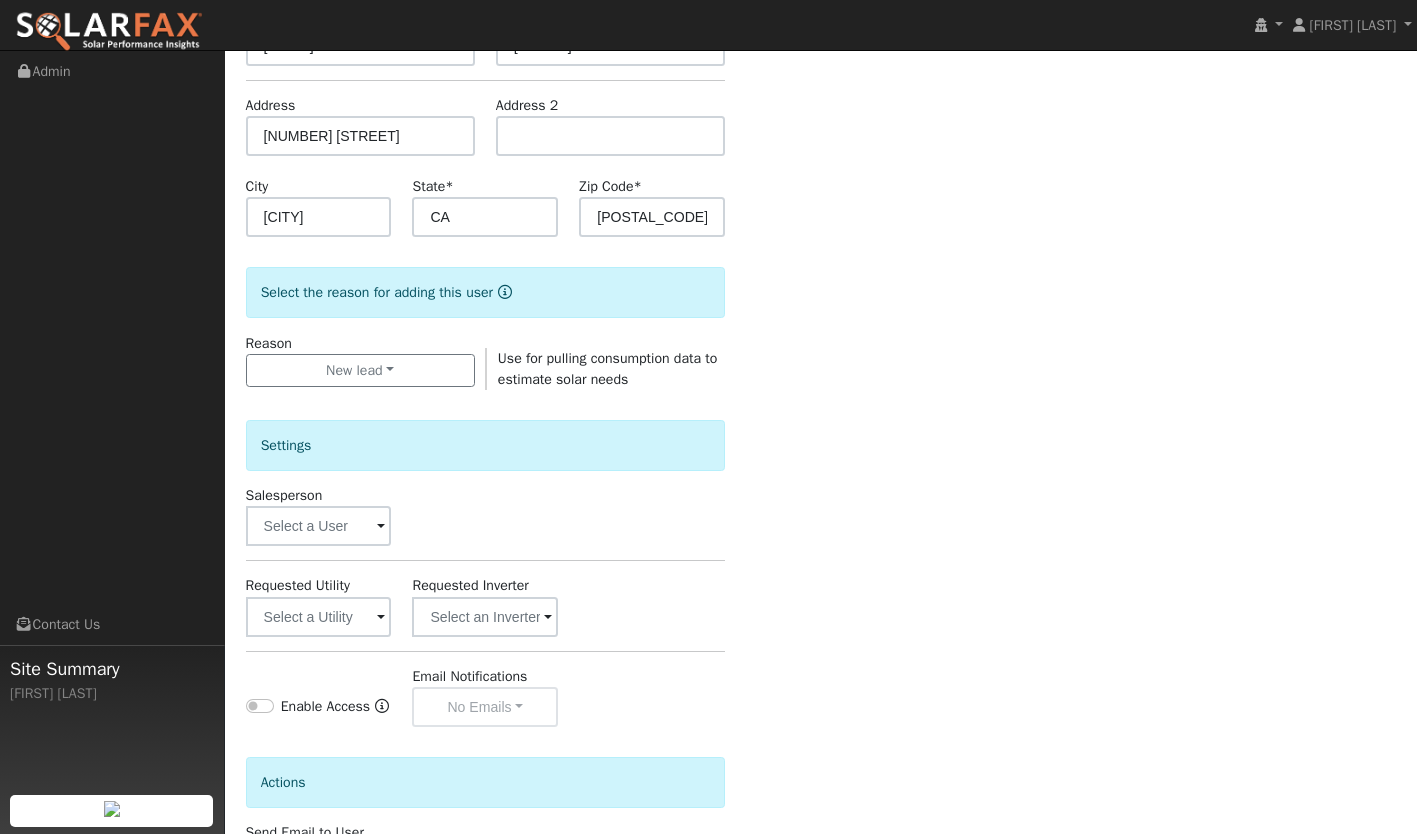 scroll, scrollTop: 309, scrollLeft: 0, axis: vertical 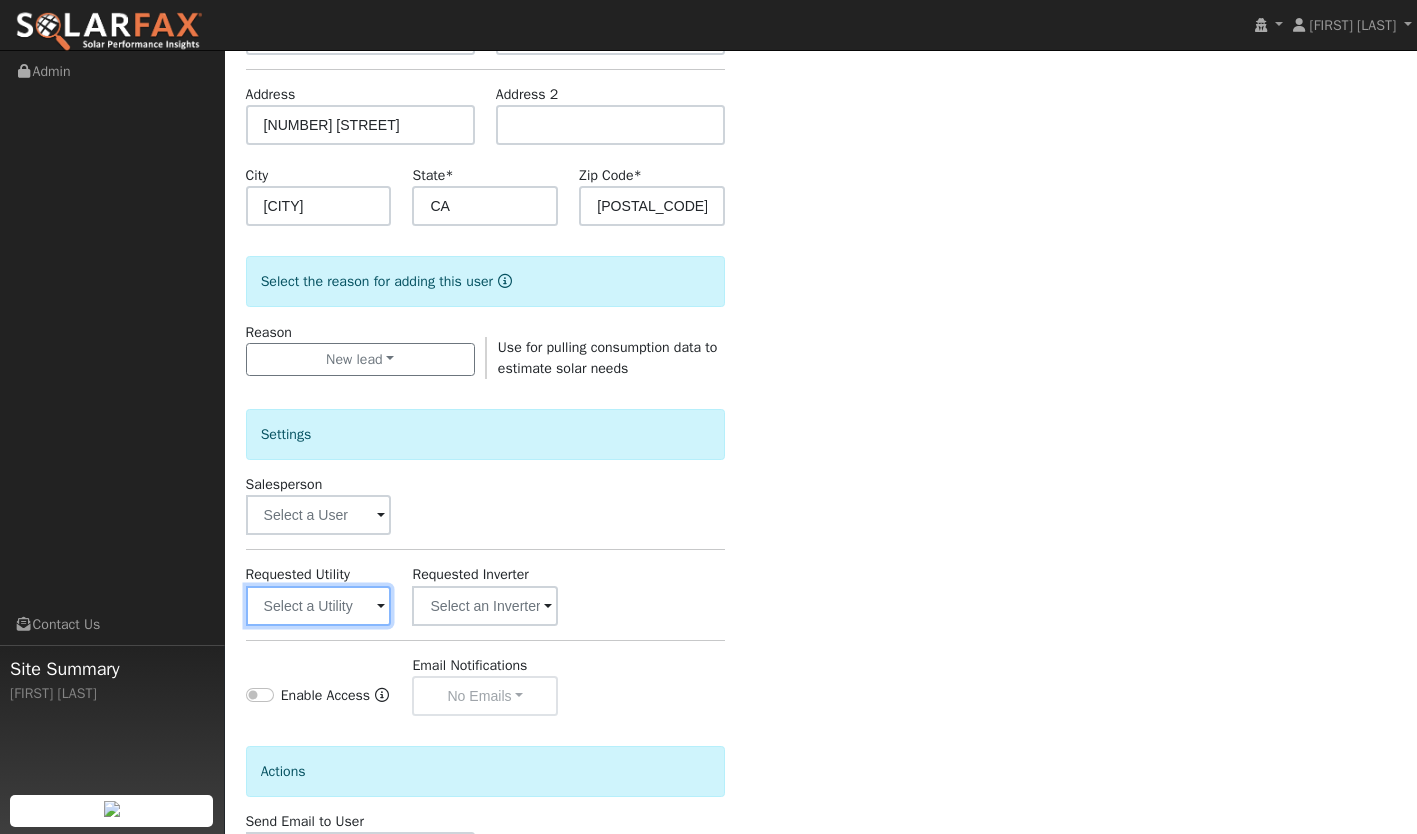 click at bounding box center [319, 606] 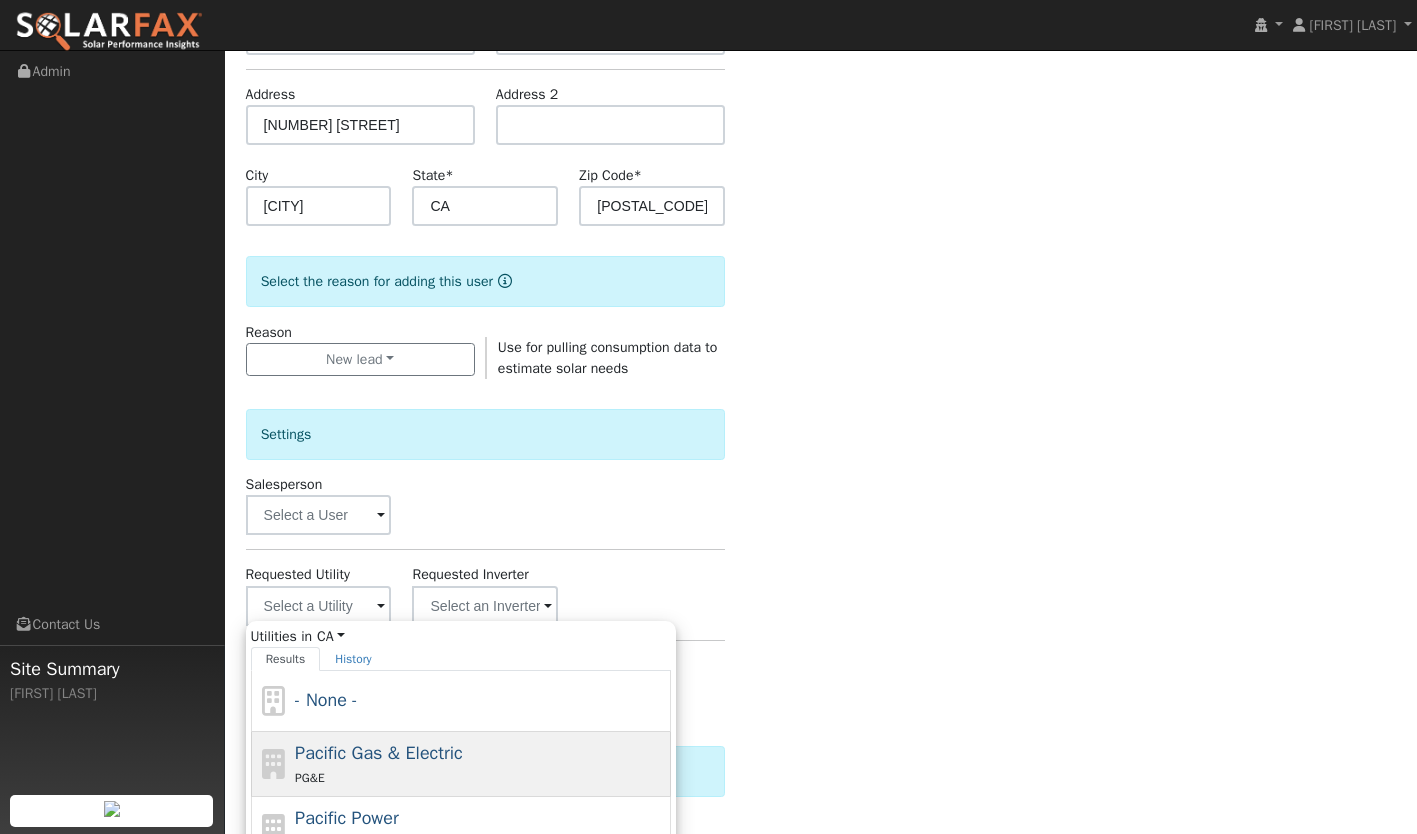 click on "Pacific Gas & Electric" at bounding box center [379, 753] 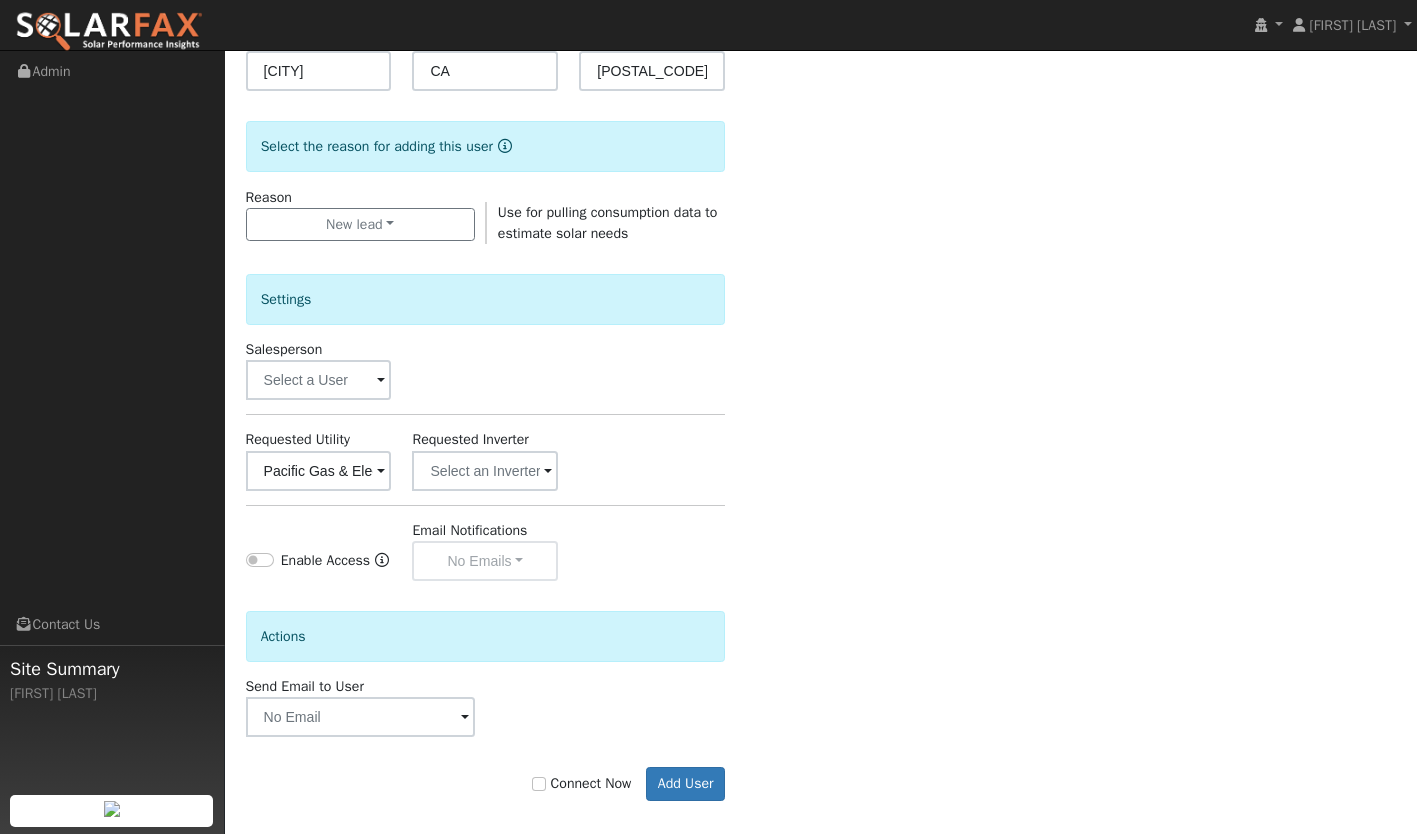 scroll, scrollTop: 461, scrollLeft: 0, axis: vertical 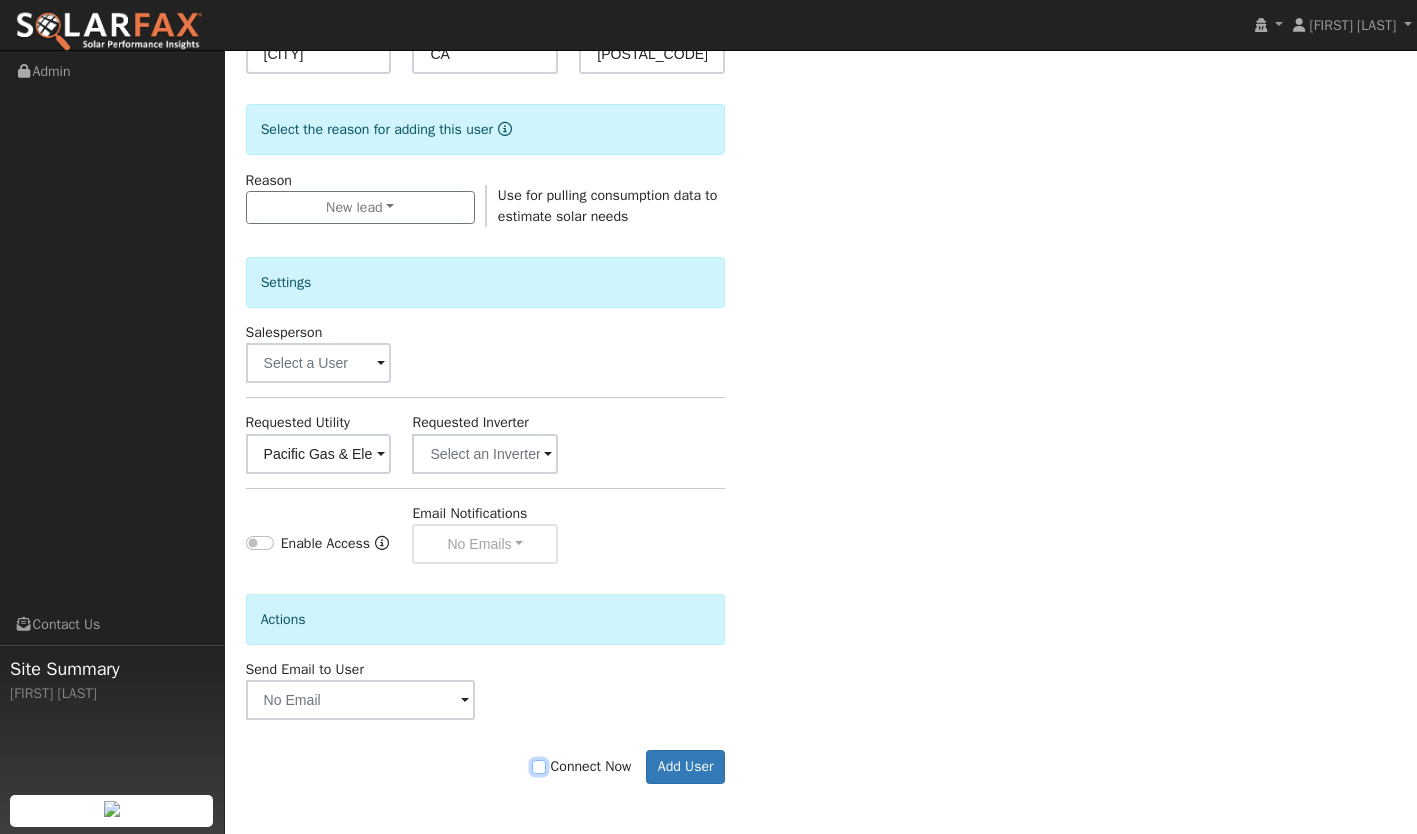 click on "Connect Now" at bounding box center [539, 767] 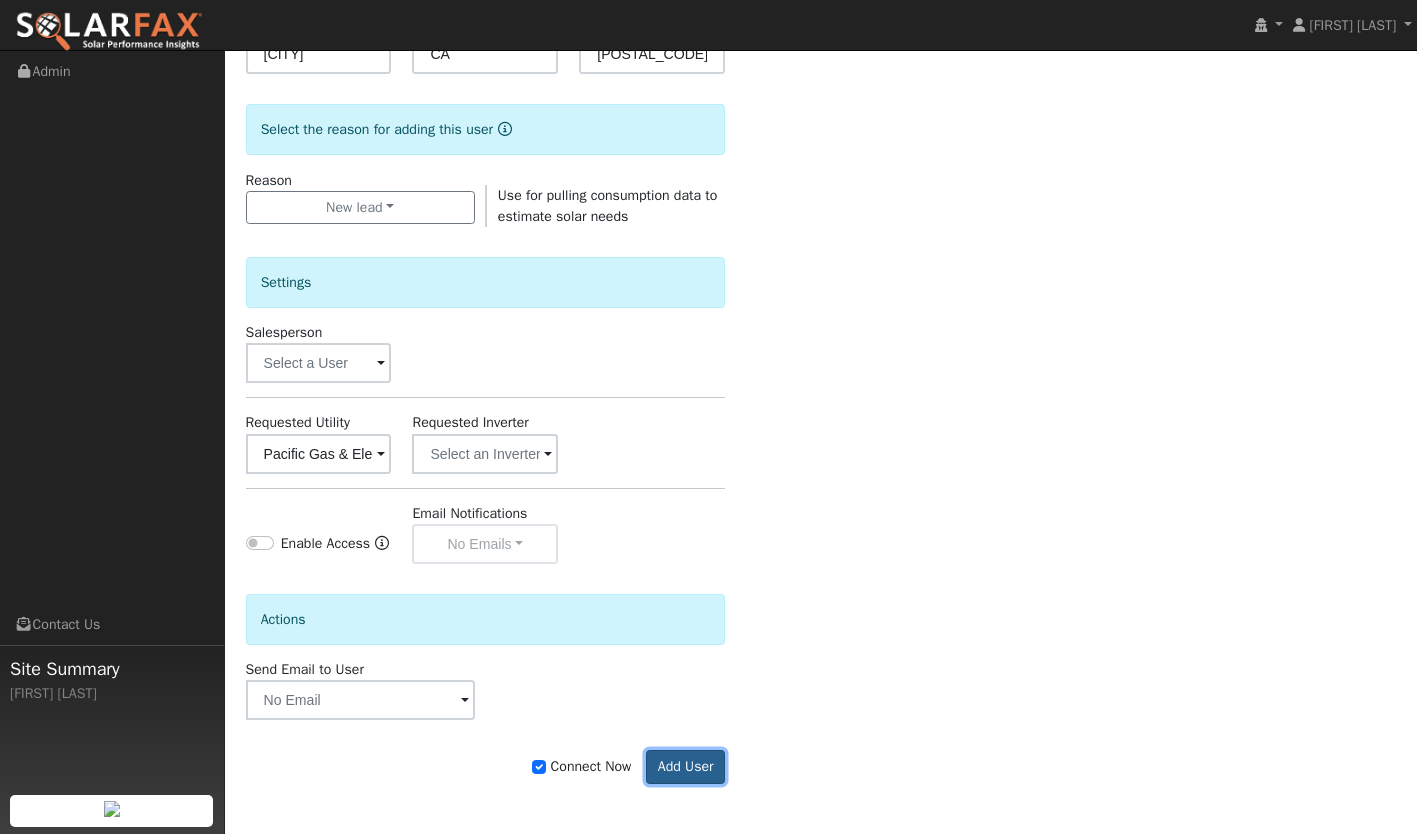 click on "Add User" at bounding box center (685, 767) 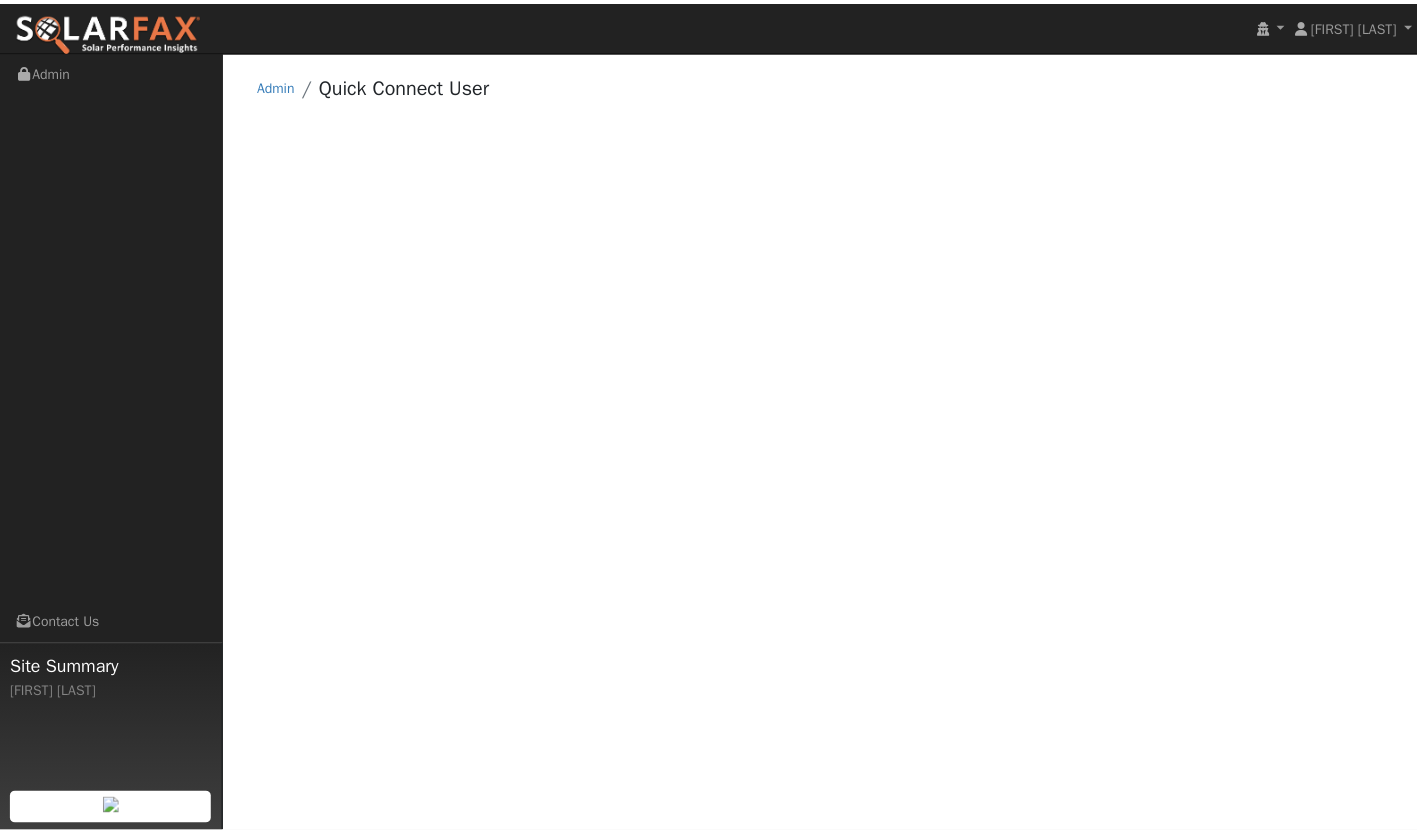 scroll, scrollTop: 0, scrollLeft: 0, axis: both 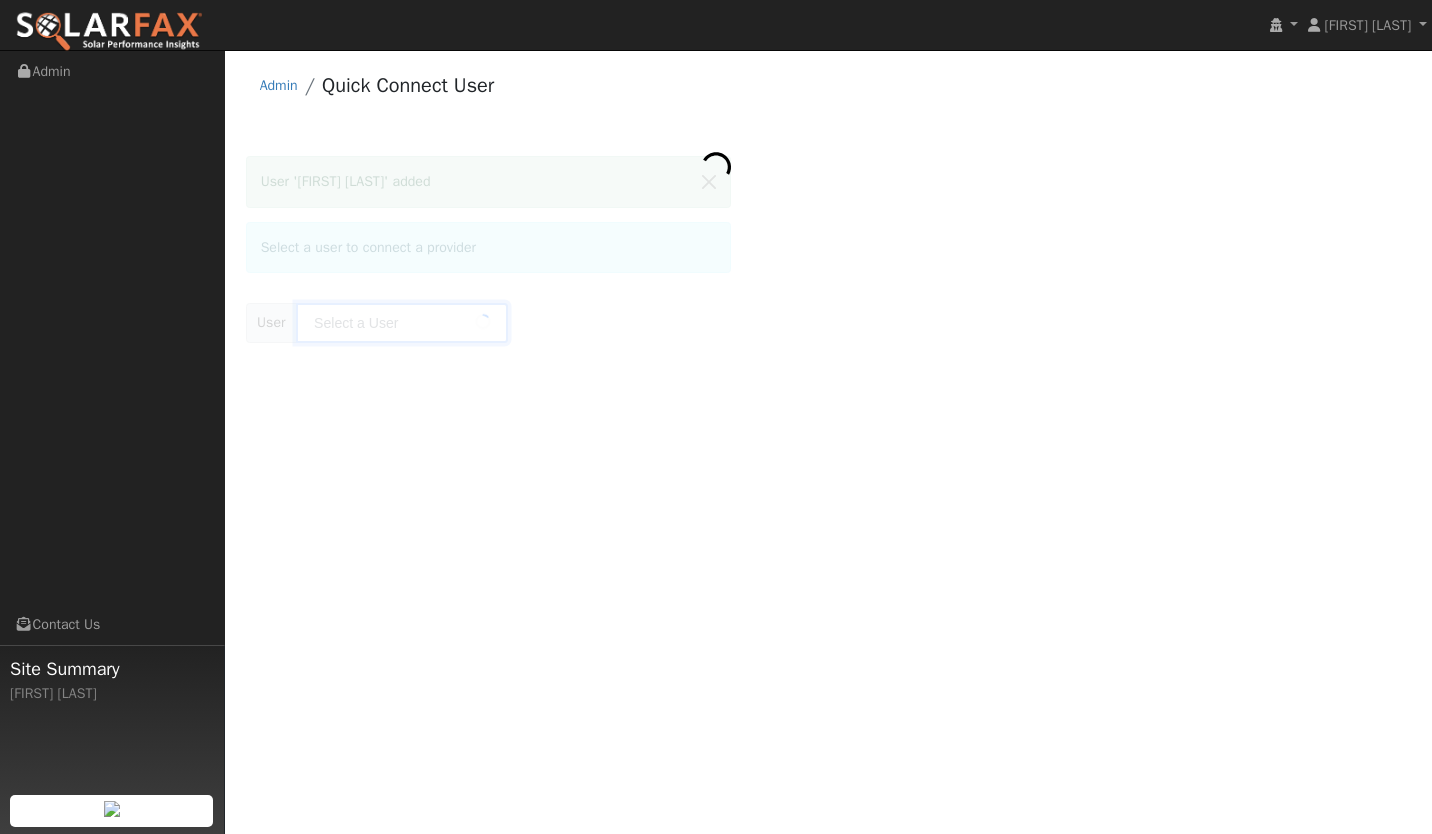 type on "[FIRST] [LAST]" 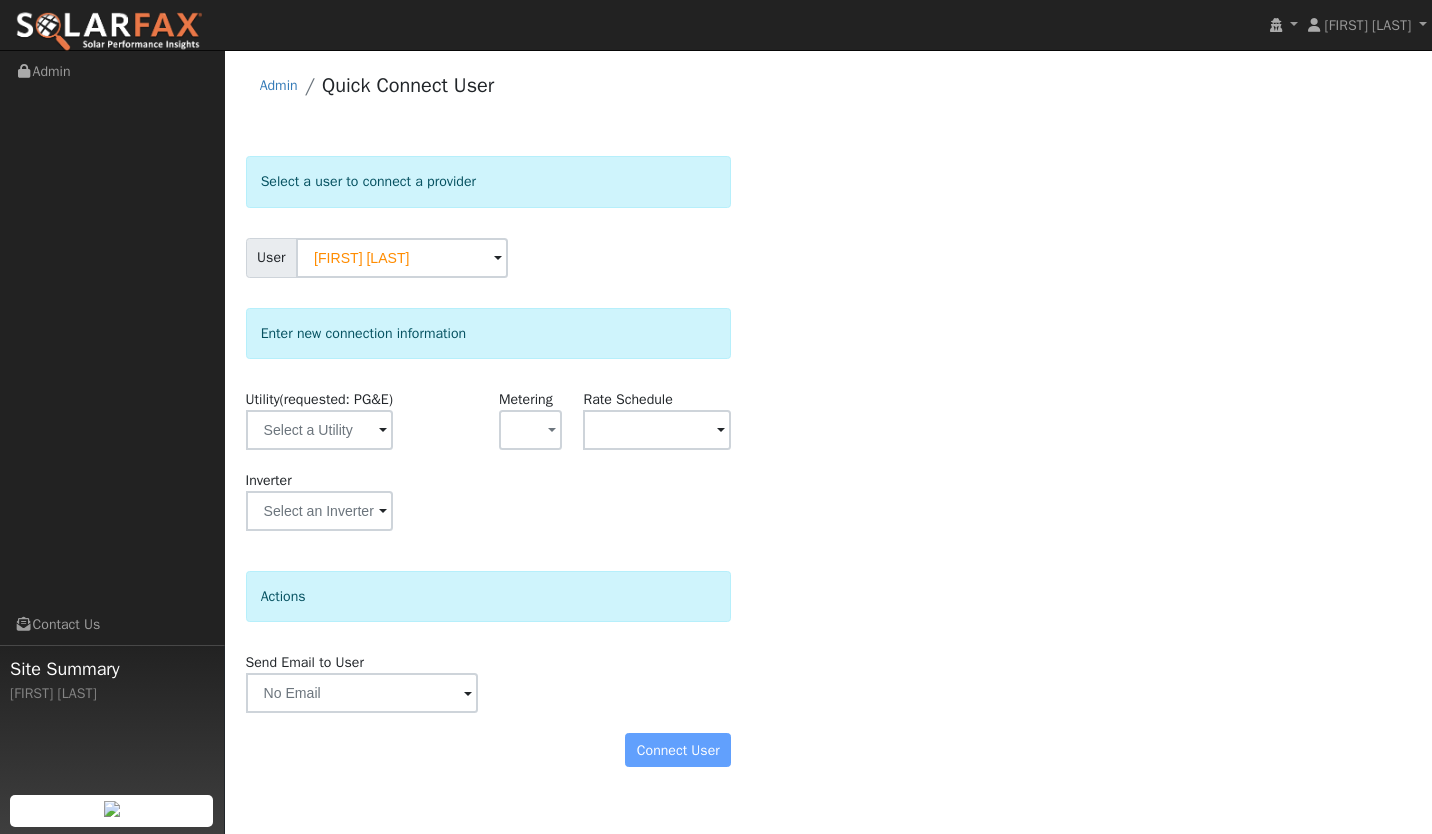 click on "Select a user to connect a provider User [FIRST] [LAST] Account   Default Account Default Account [NUMBER] [STREET], [CITY], [STATE] Primary Account Enter new connection information Utility  (requested: PG&E) Metering - None - NEM NBT  Rate Schedule  Inverter Disconnecting . Do you also want to delete all of the  data?  - Delete data if disconnecting or connecting to different data.  - Keep data if reconnecting to same data.  Be careful: this cannot be undone.  Cancel  No  Yes Actions Send Email to User Delete Email Template Are you sure you want to delete ? Cancel Delete Connect User" 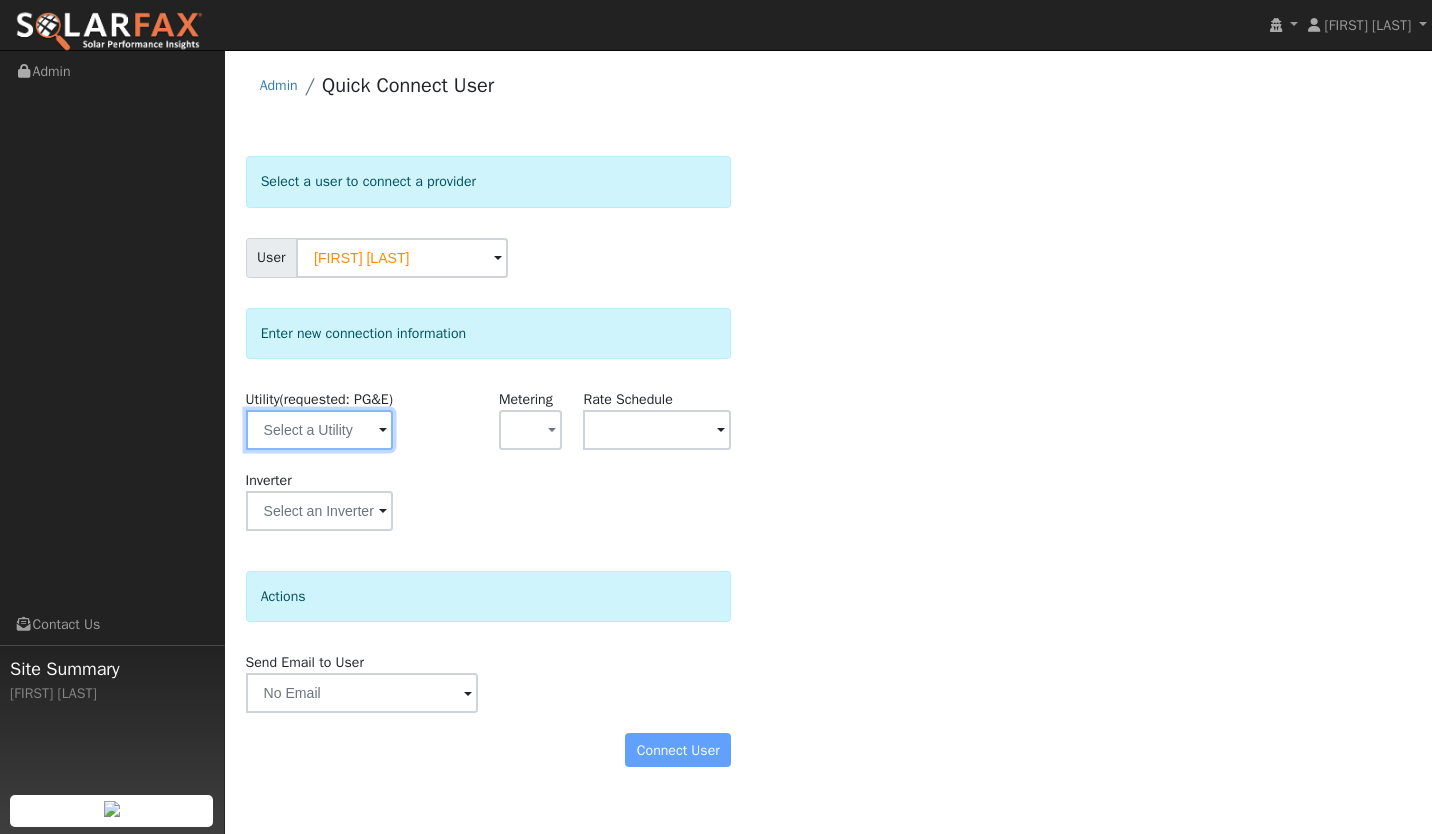 click at bounding box center [320, 430] 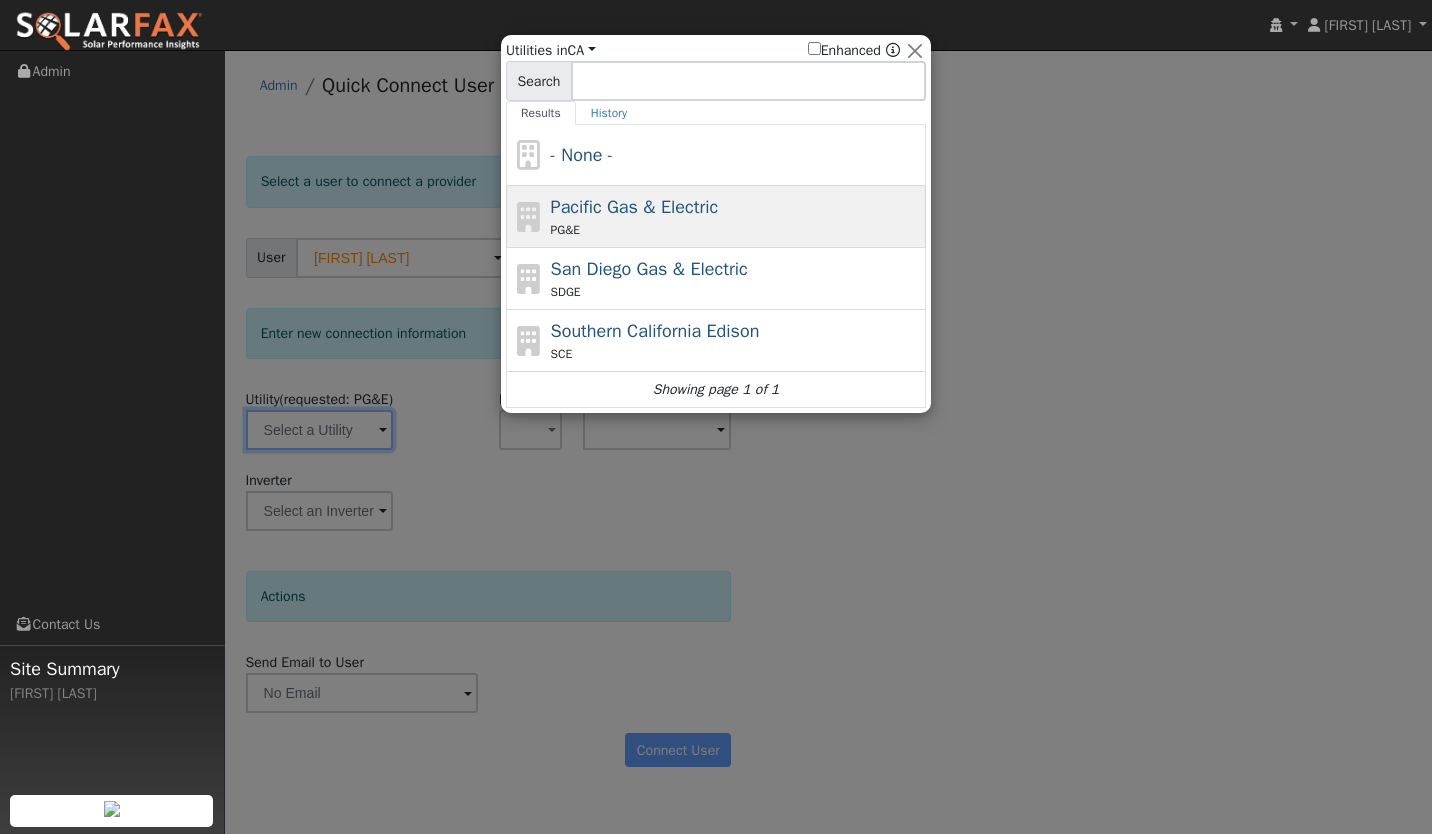 click on "Pacific Gas & Electric PG&E" at bounding box center [736, 216] 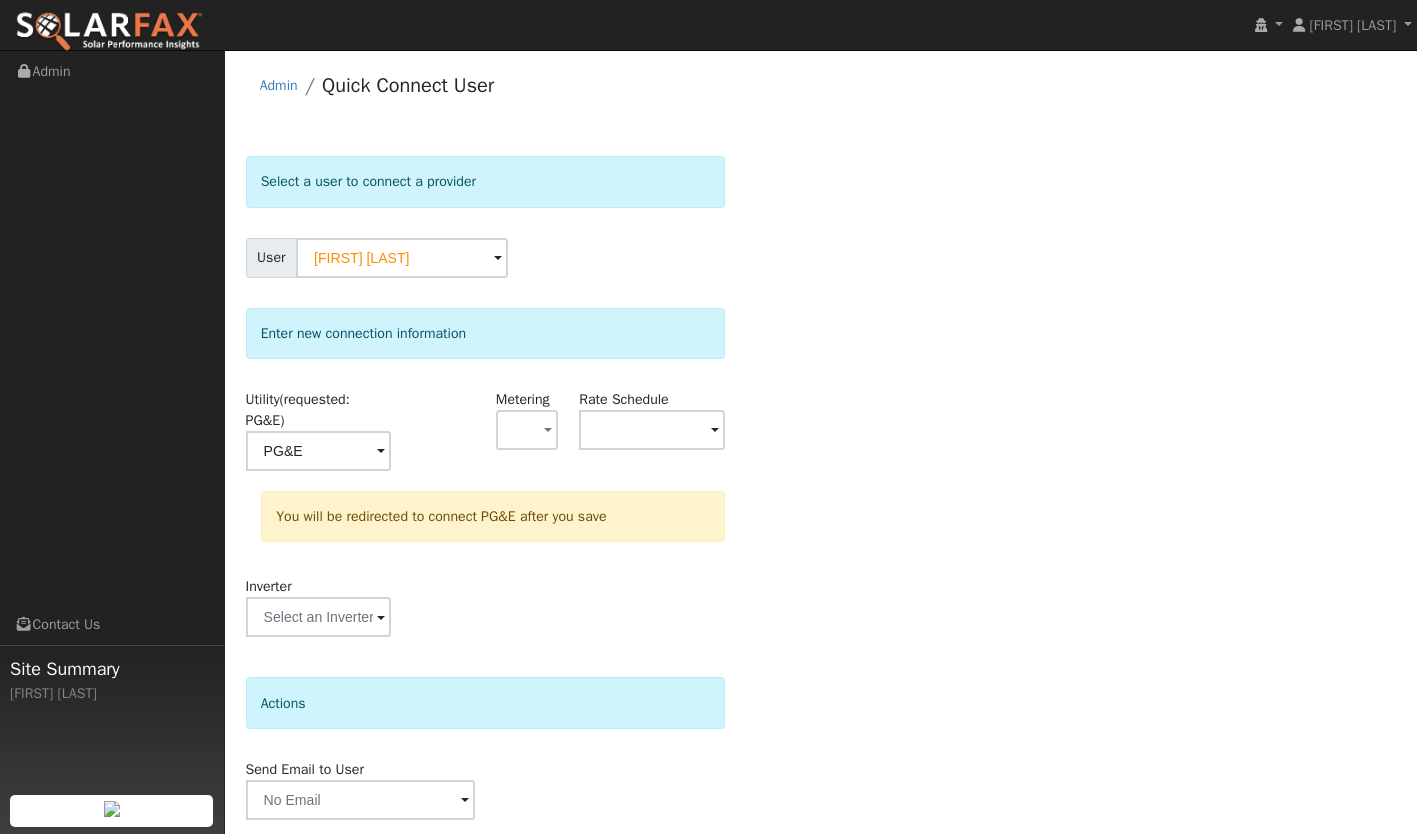 scroll, scrollTop: 69, scrollLeft: 0, axis: vertical 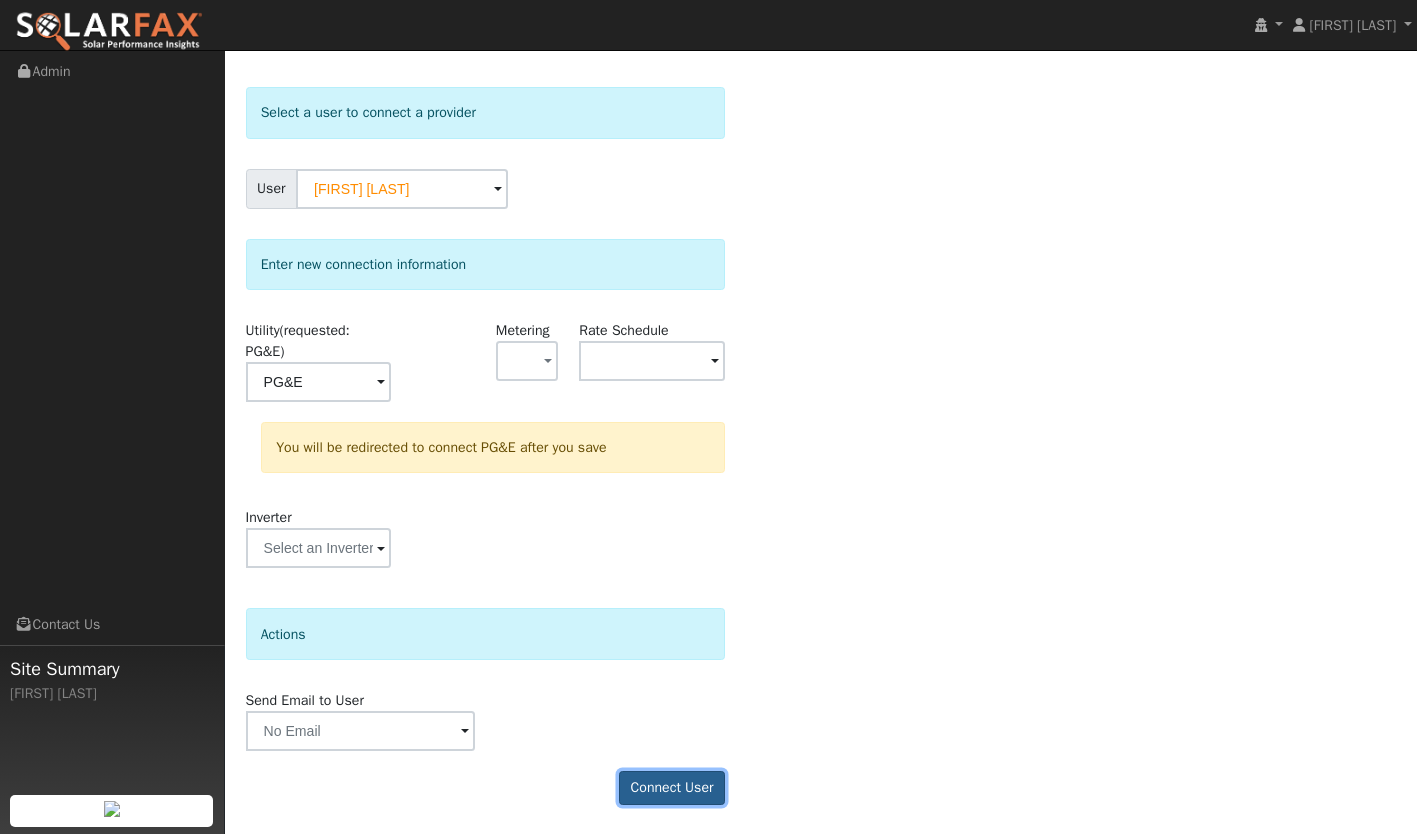 click on "Connect User" at bounding box center [672, 788] 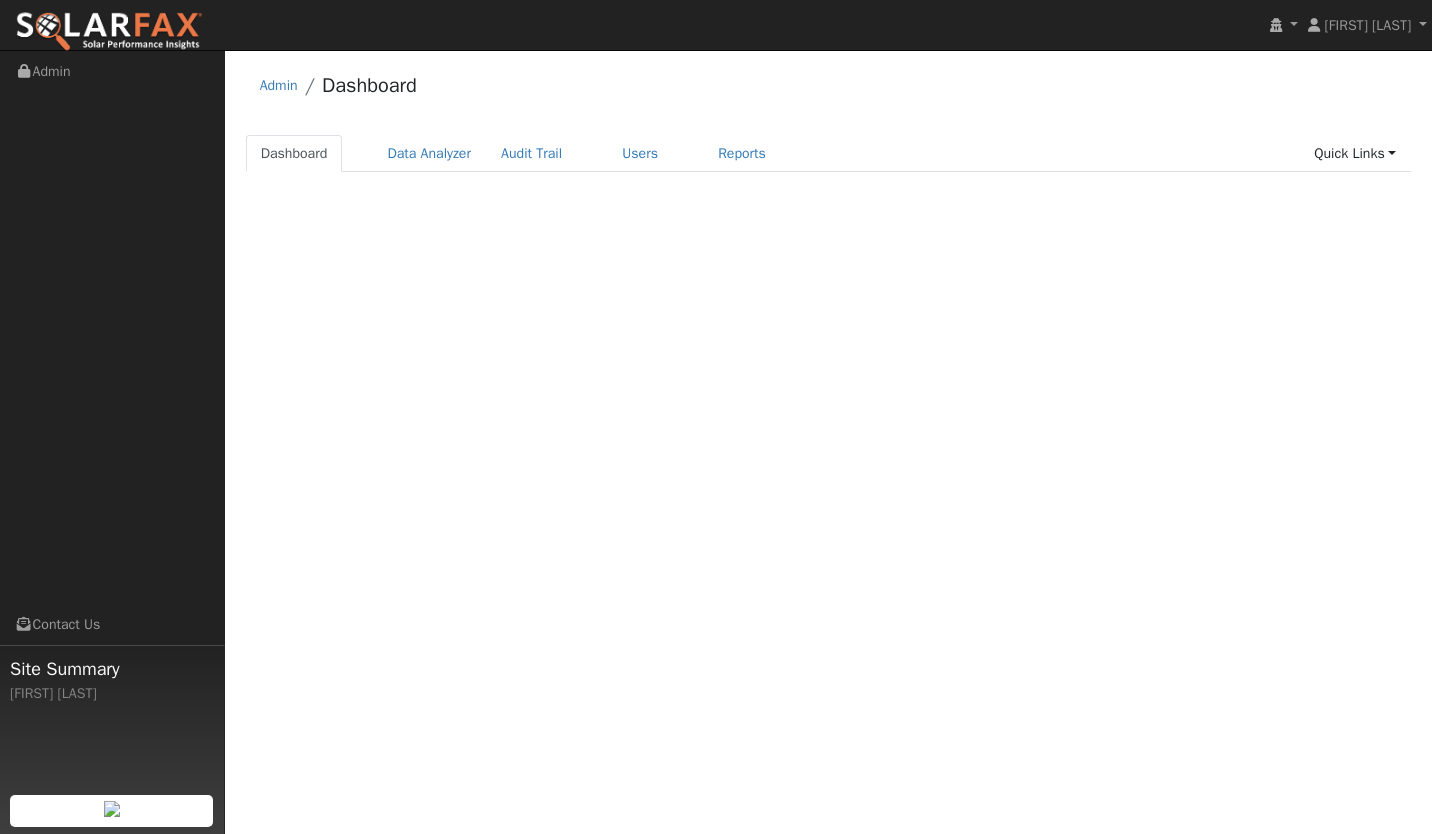 scroll, scrollTop: 0, scrollLeft: 0, axis: both 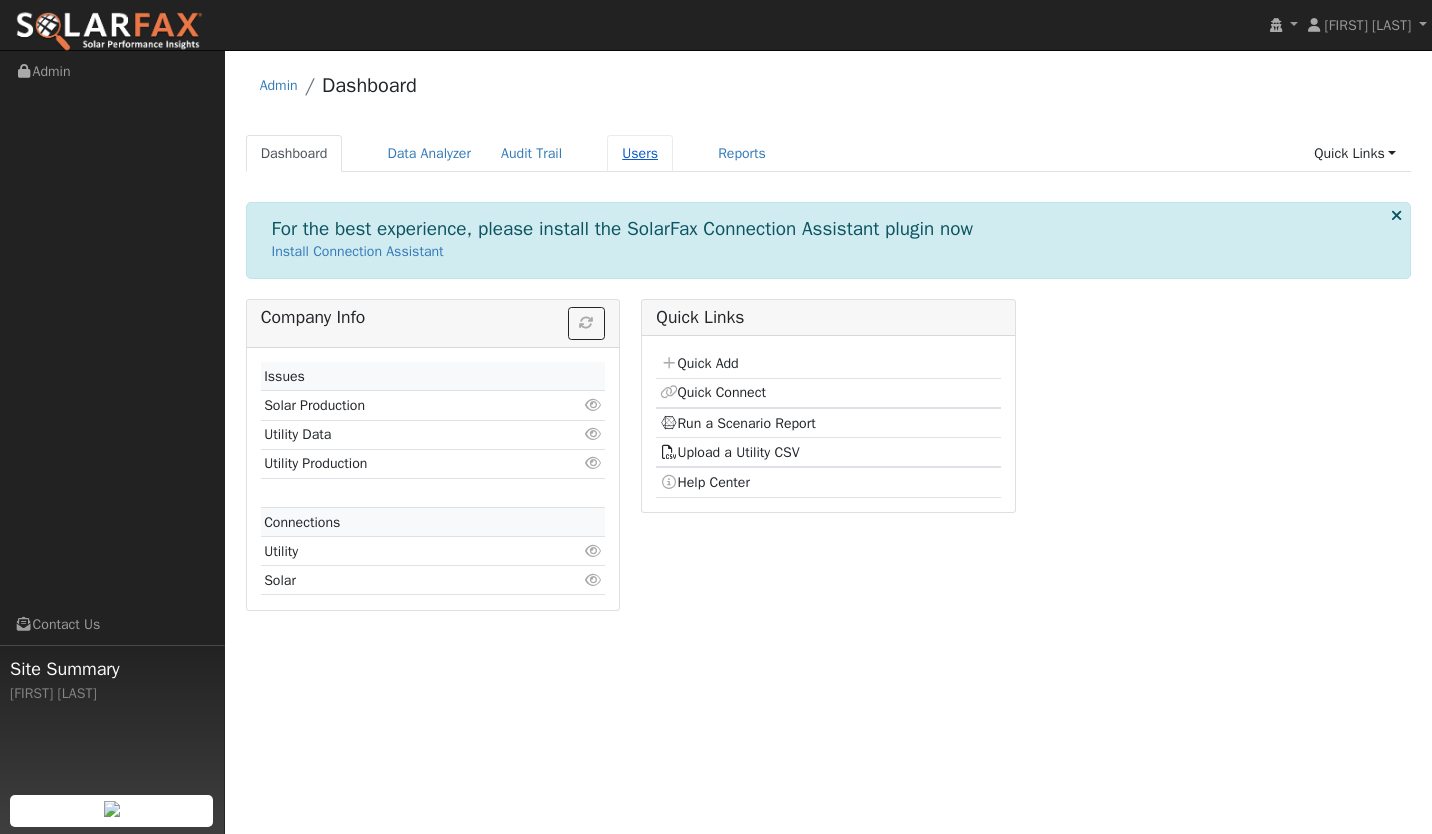 click on "Users" at bounding box center [640, 153] 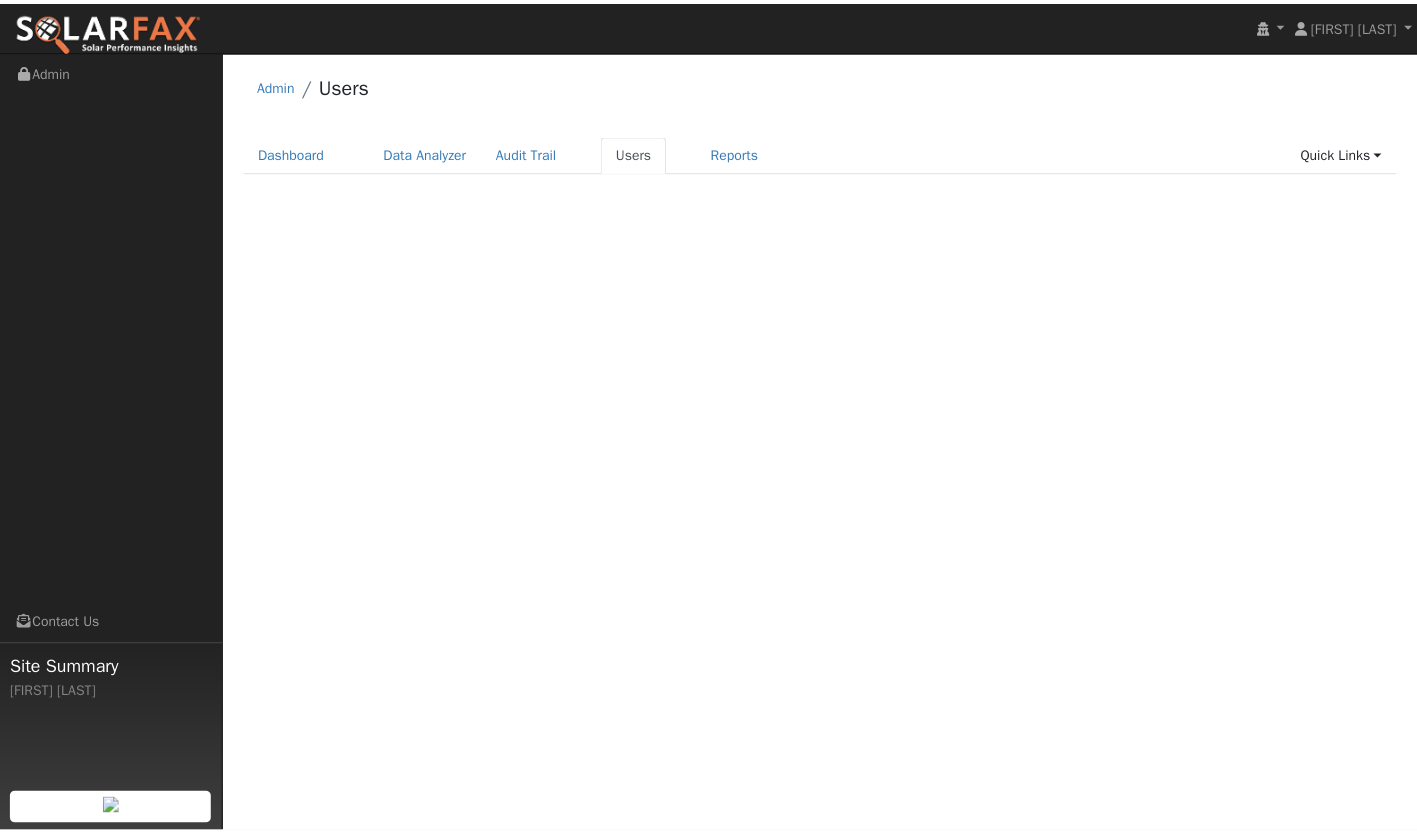 scroll, scrollTop: 0, scrollLeft: 0, axis: both 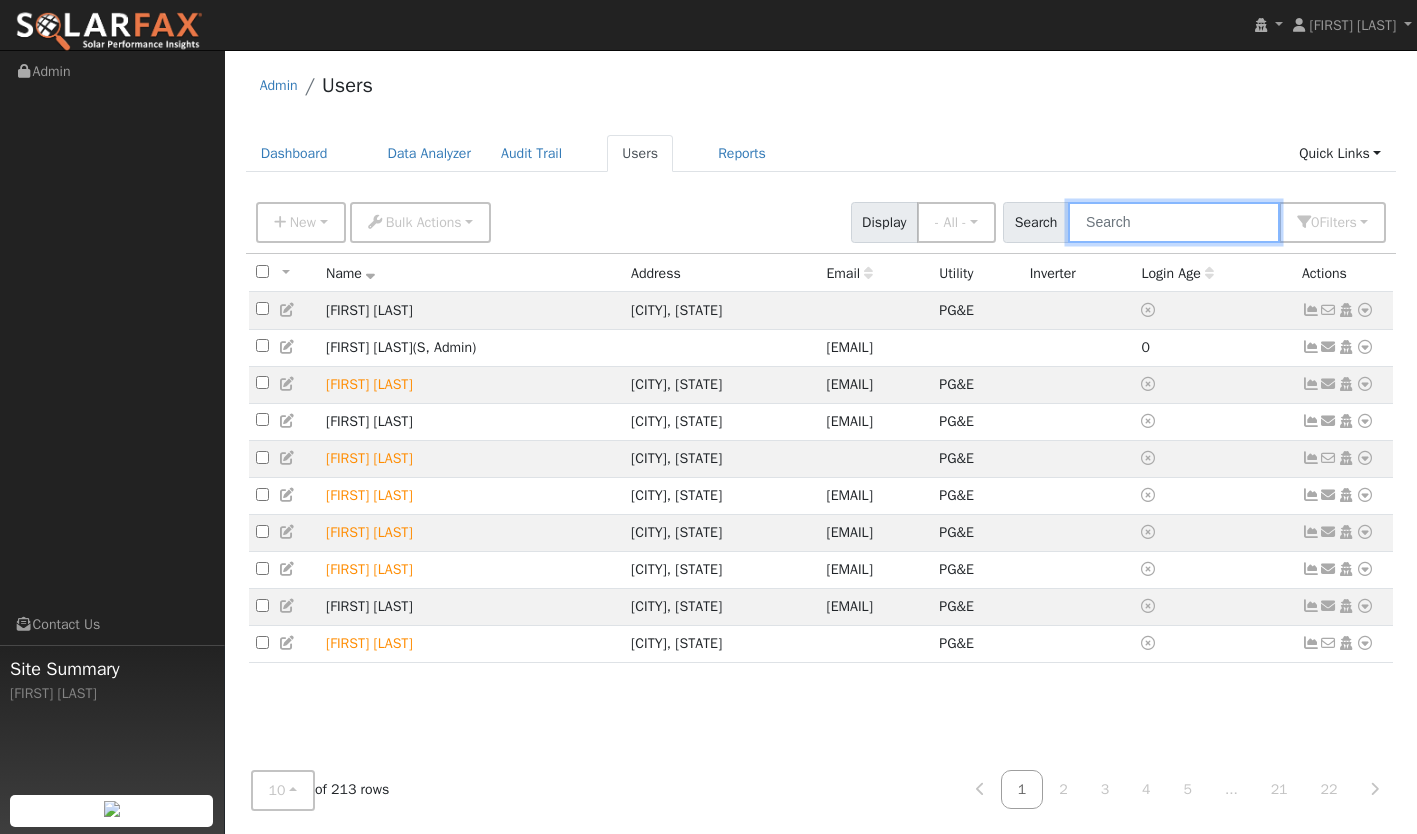 click at bounding box center (1174, 222) 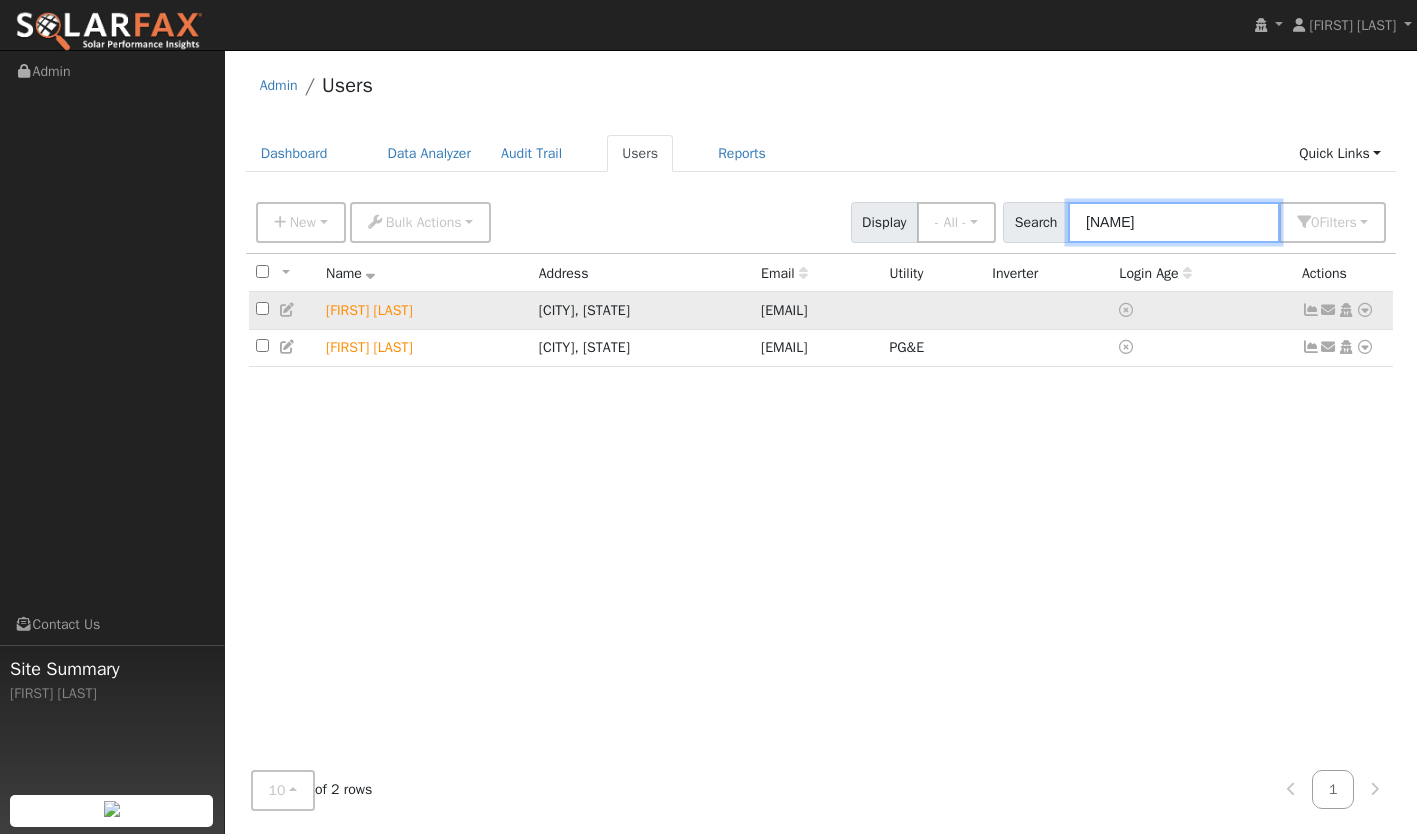 type on "rache" 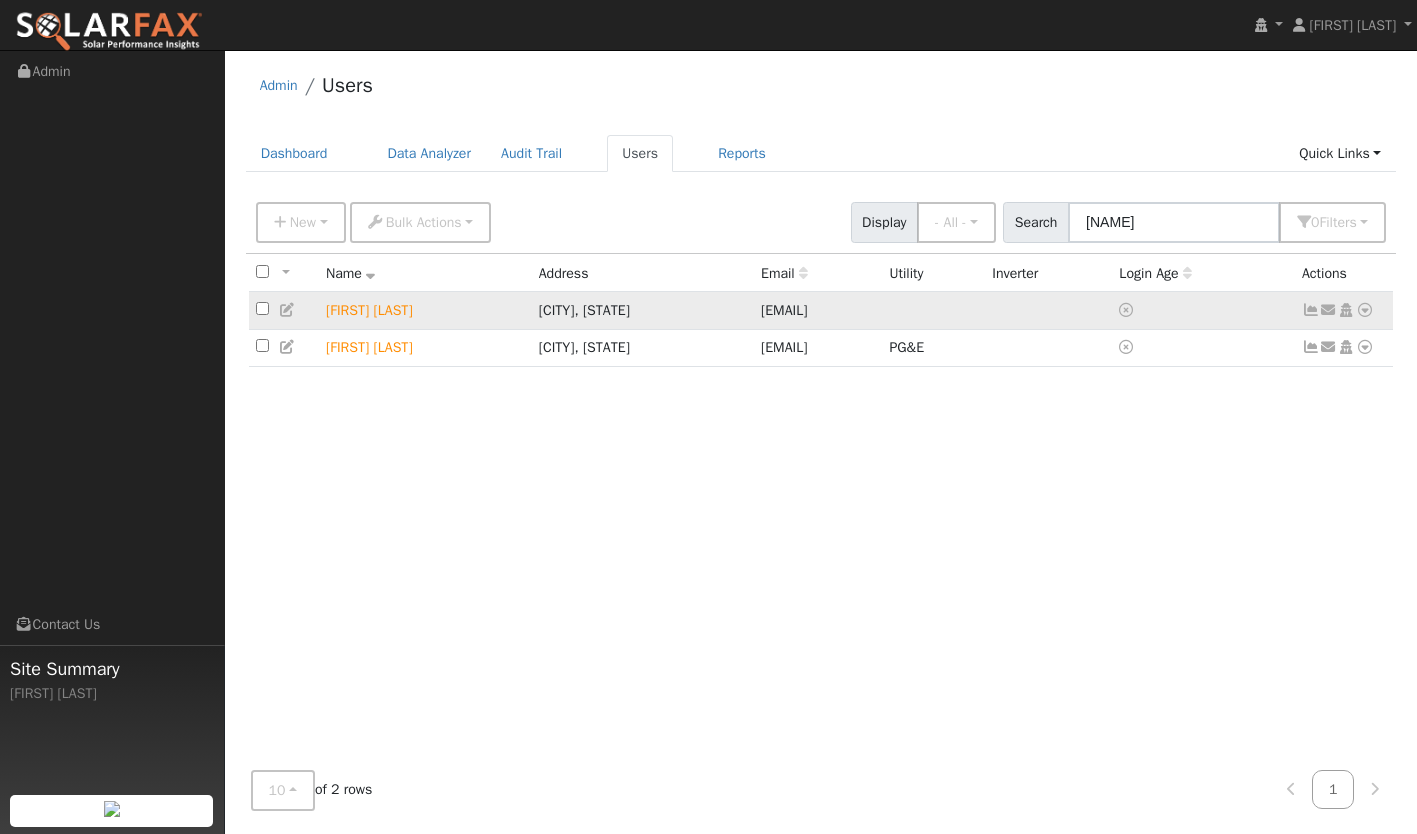 click at bounding box center (1365, 310) 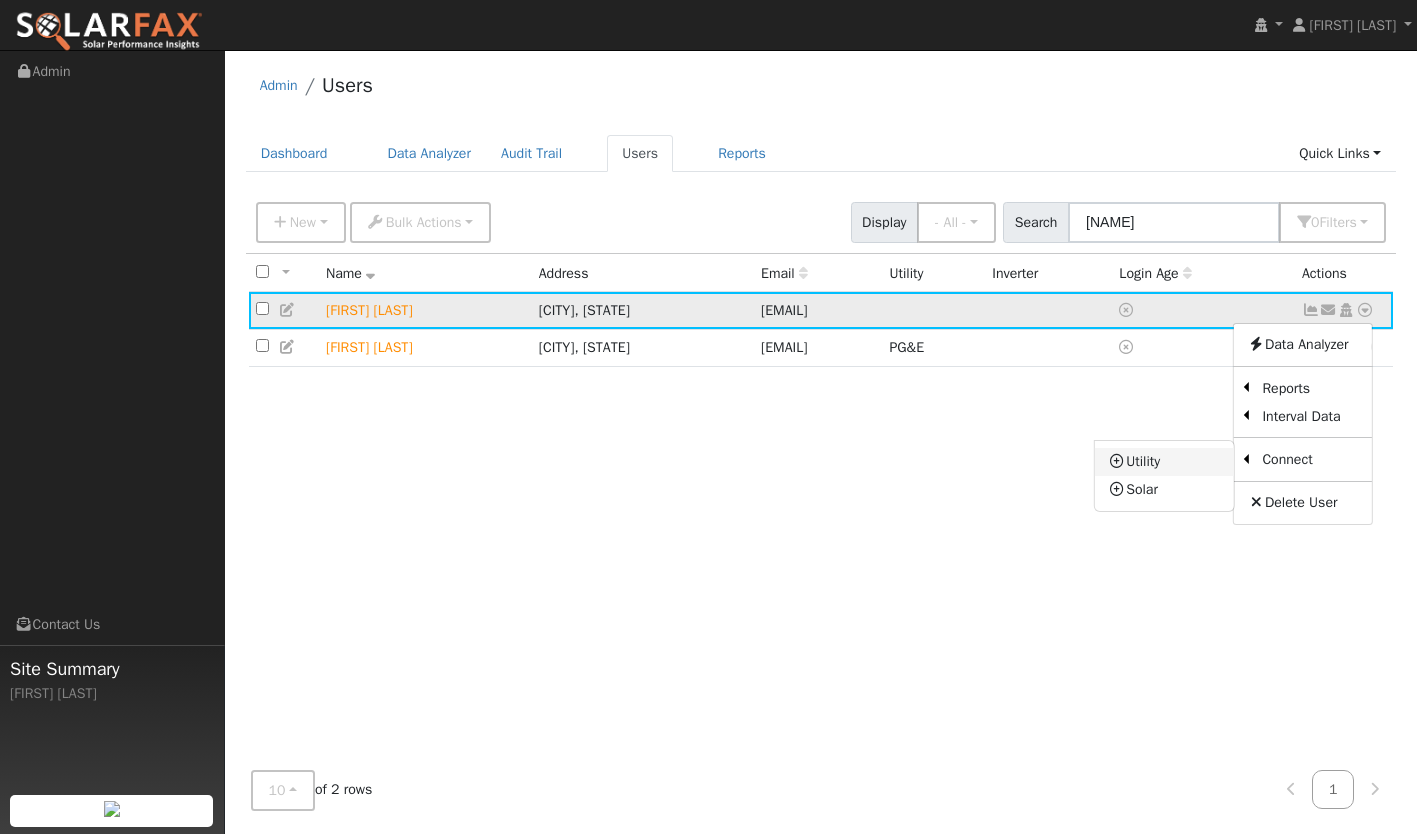click on "Utility" at bounding box center [1164, 462] 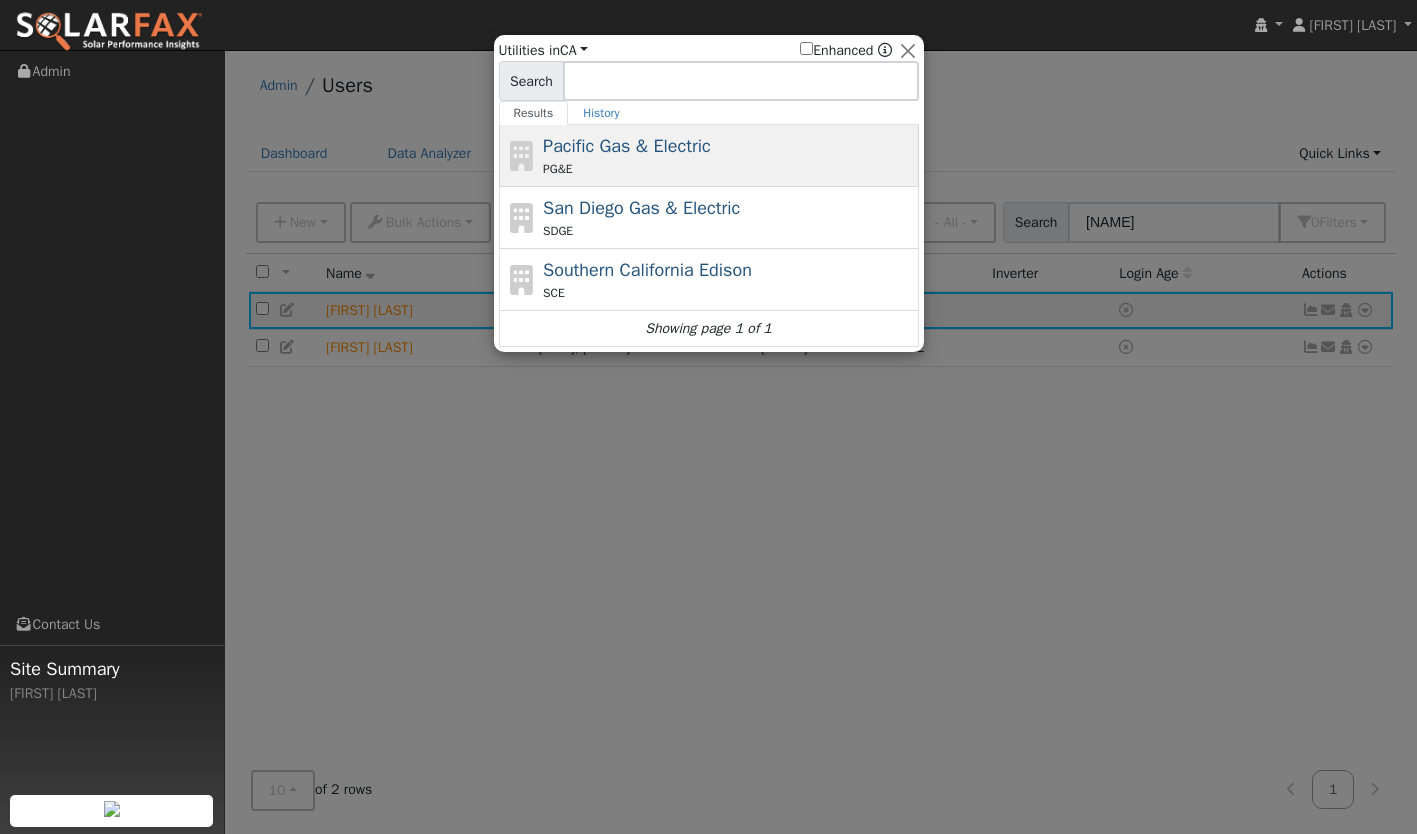 click on "Pacific Gas & Electric" at bounding box center [627, 146] 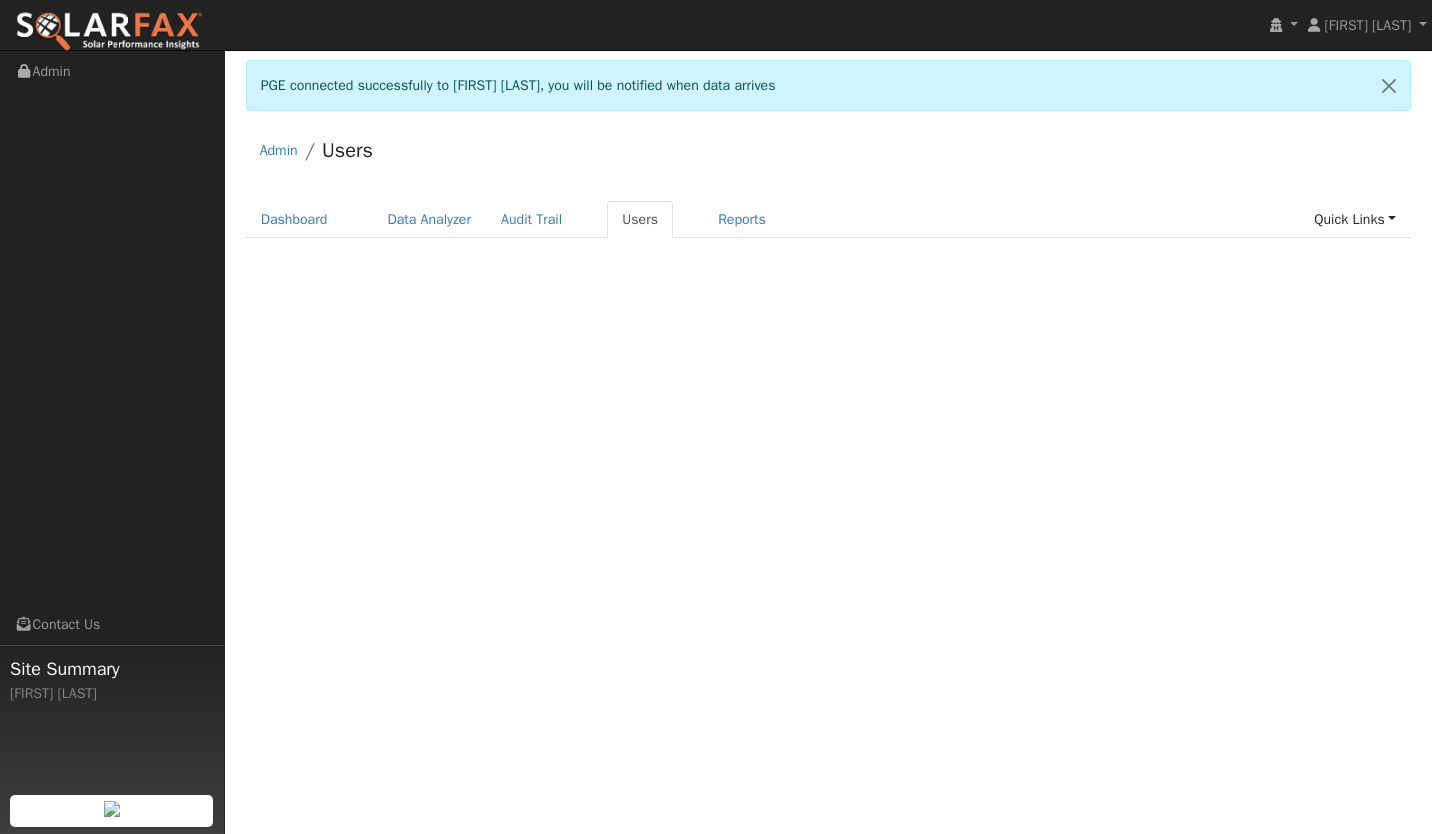 scroll, scrollTop: 0, scrollLeft: 0, axis: both 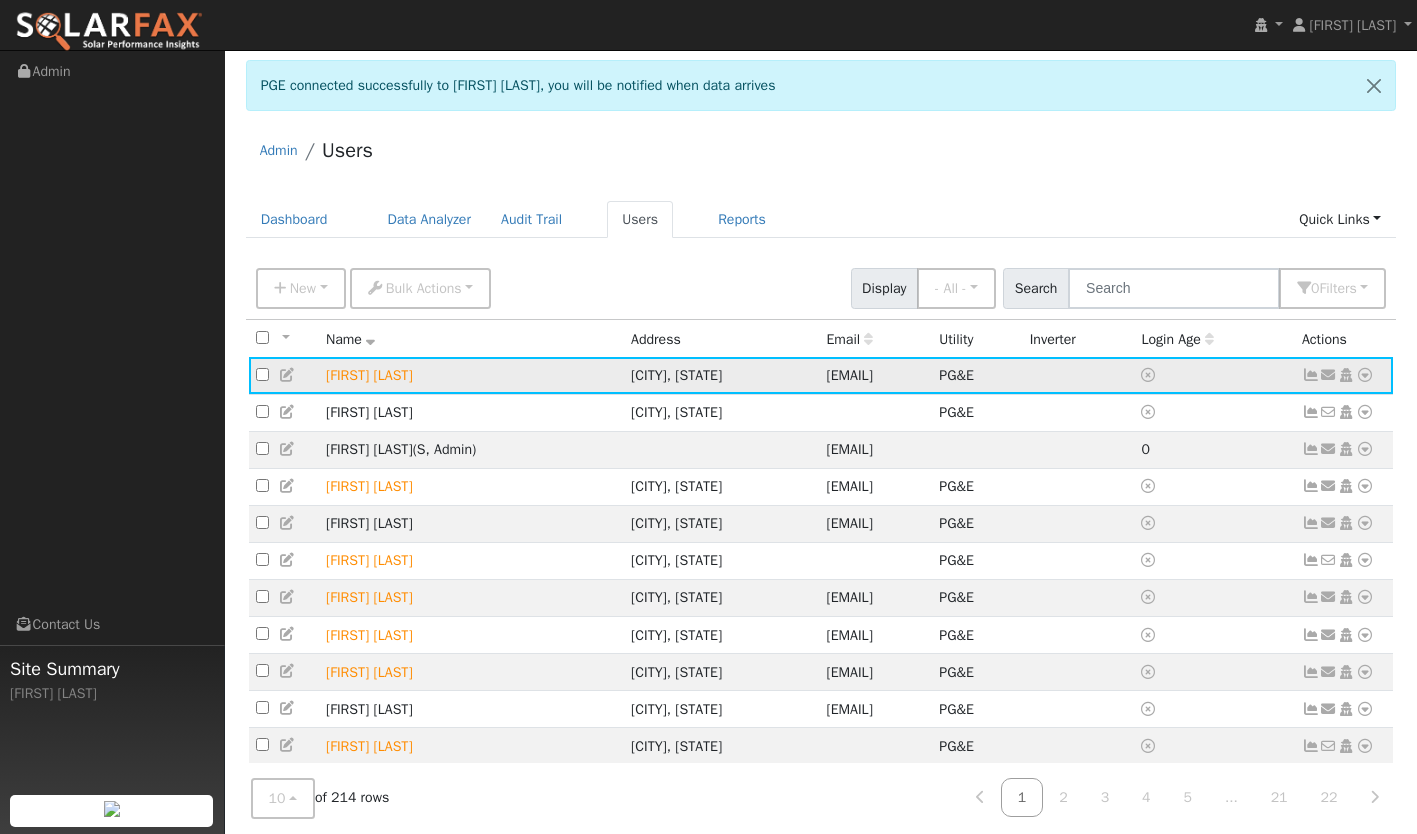 click at bounding box center [1311, 375] 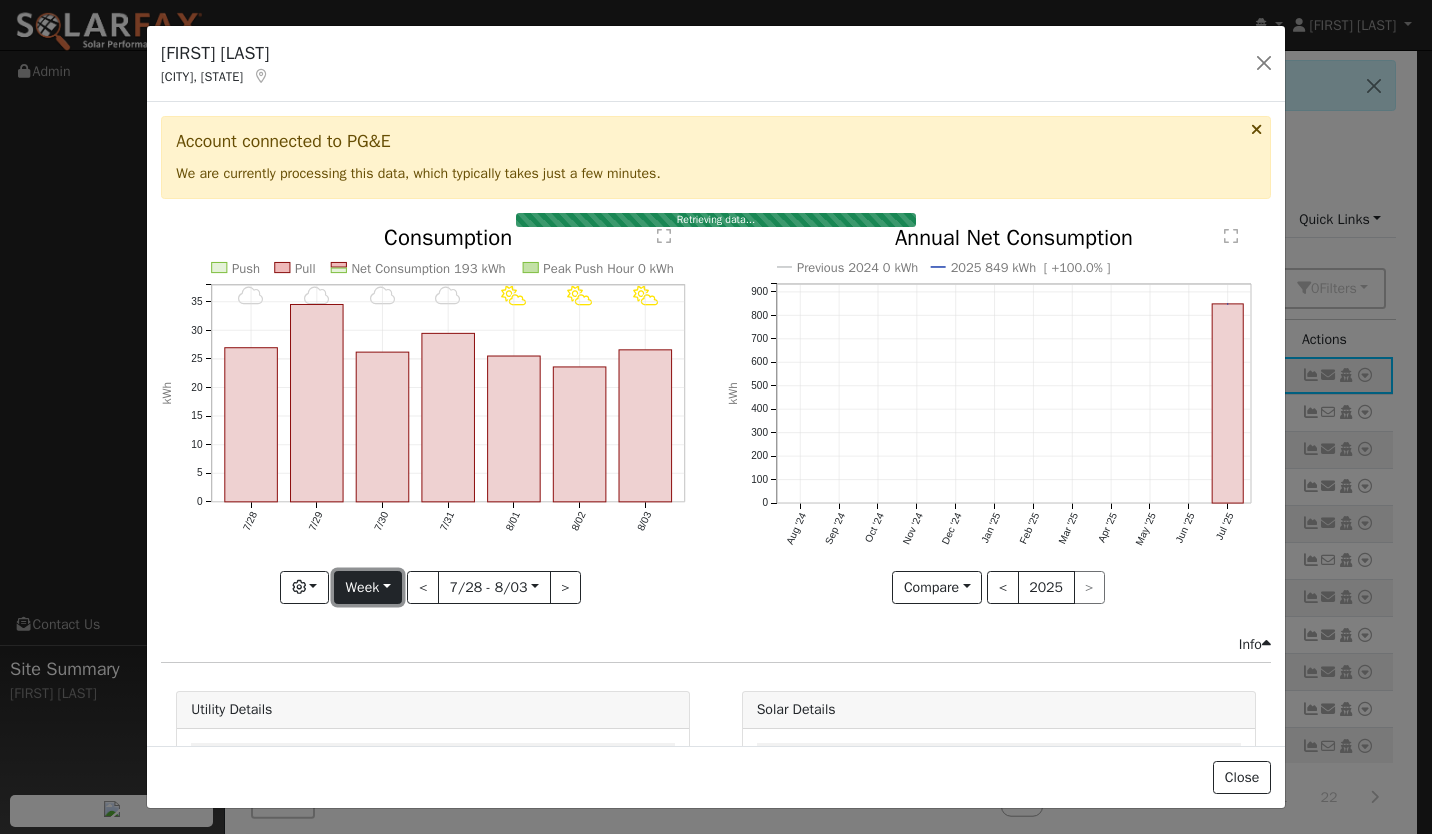 click on "Week" at bounding box center (368, 588) 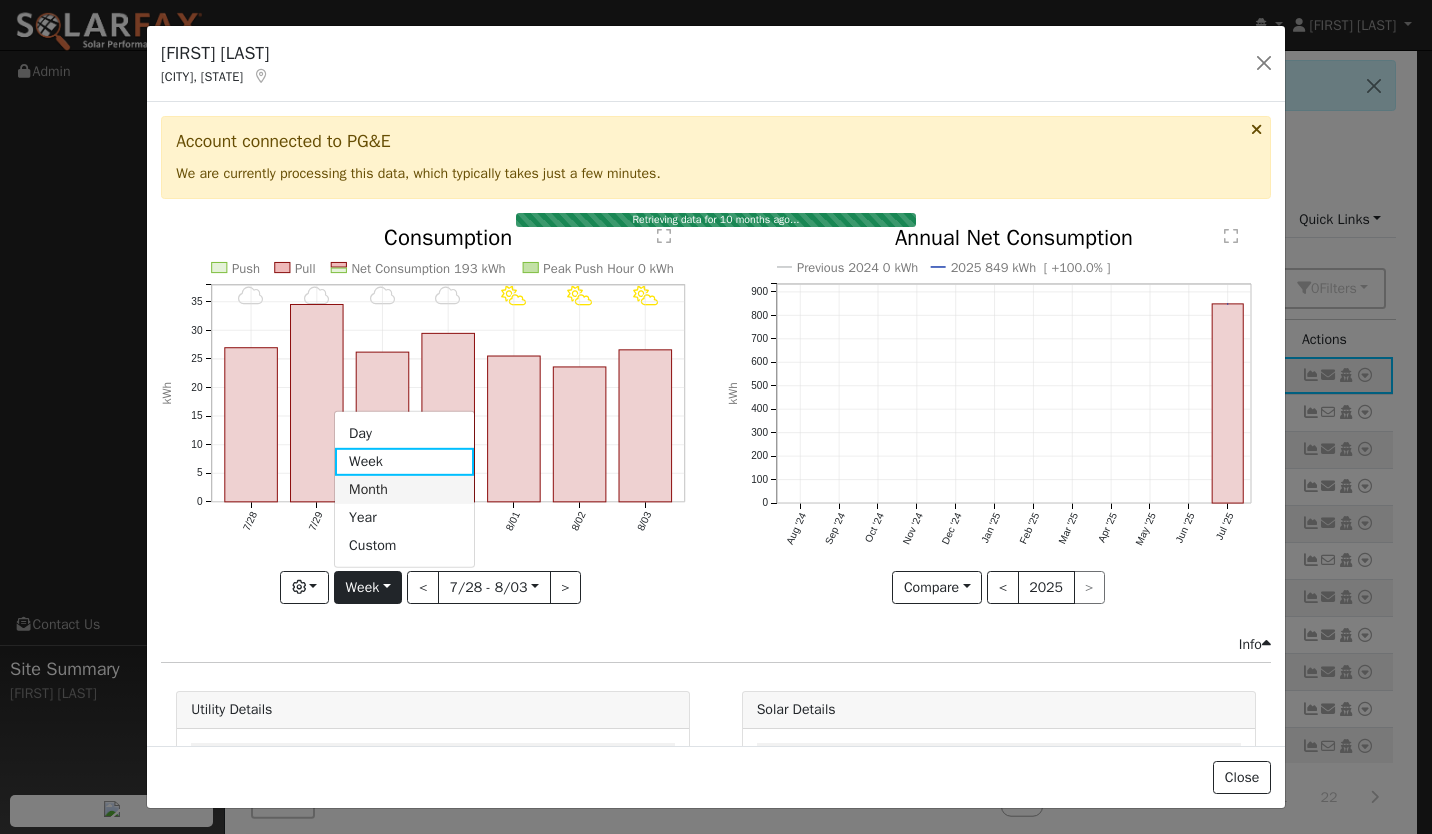 click on "Month" at bounding box center [404, 490] 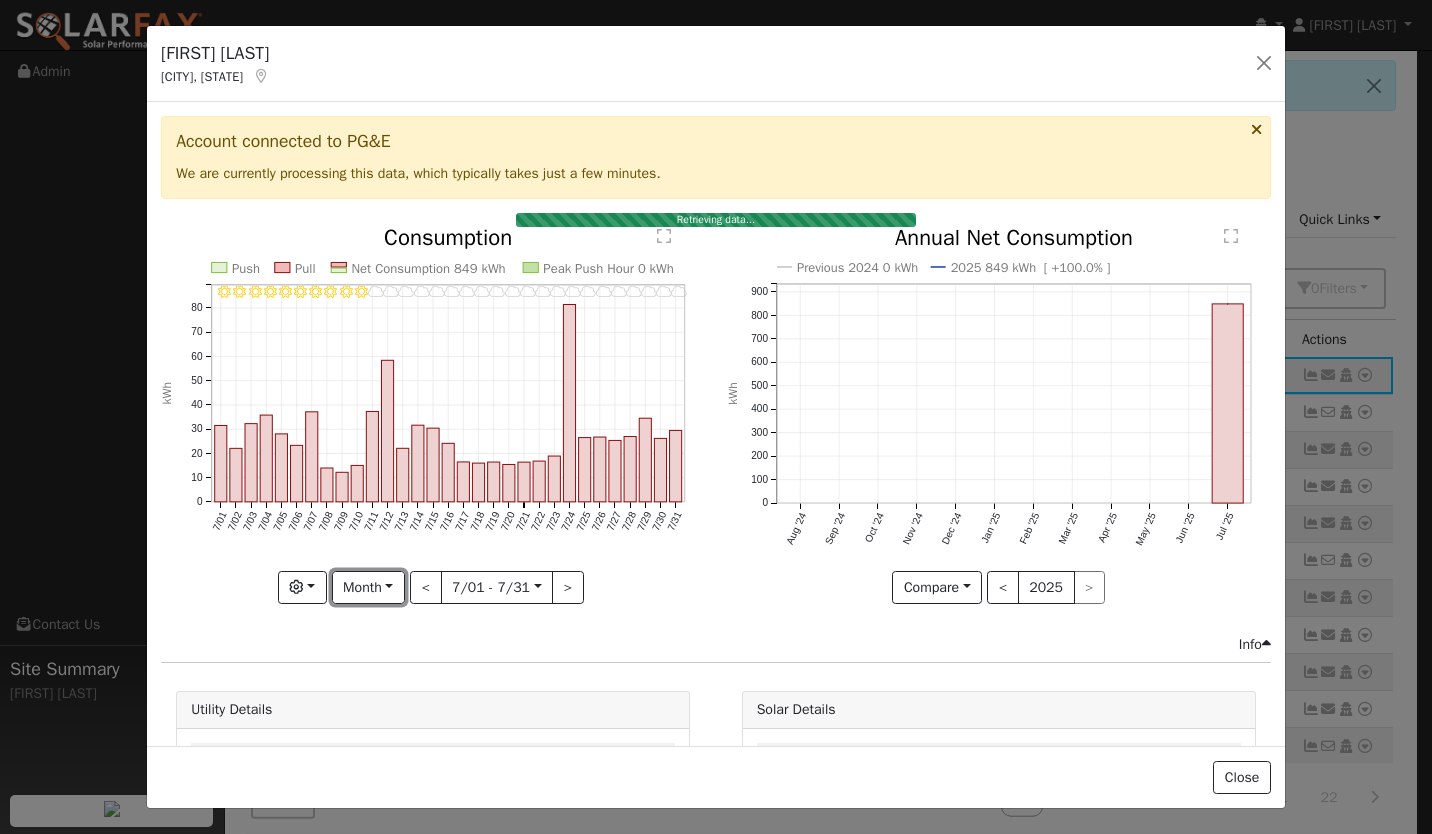 click on "Month" at bounding box center (368, 588) 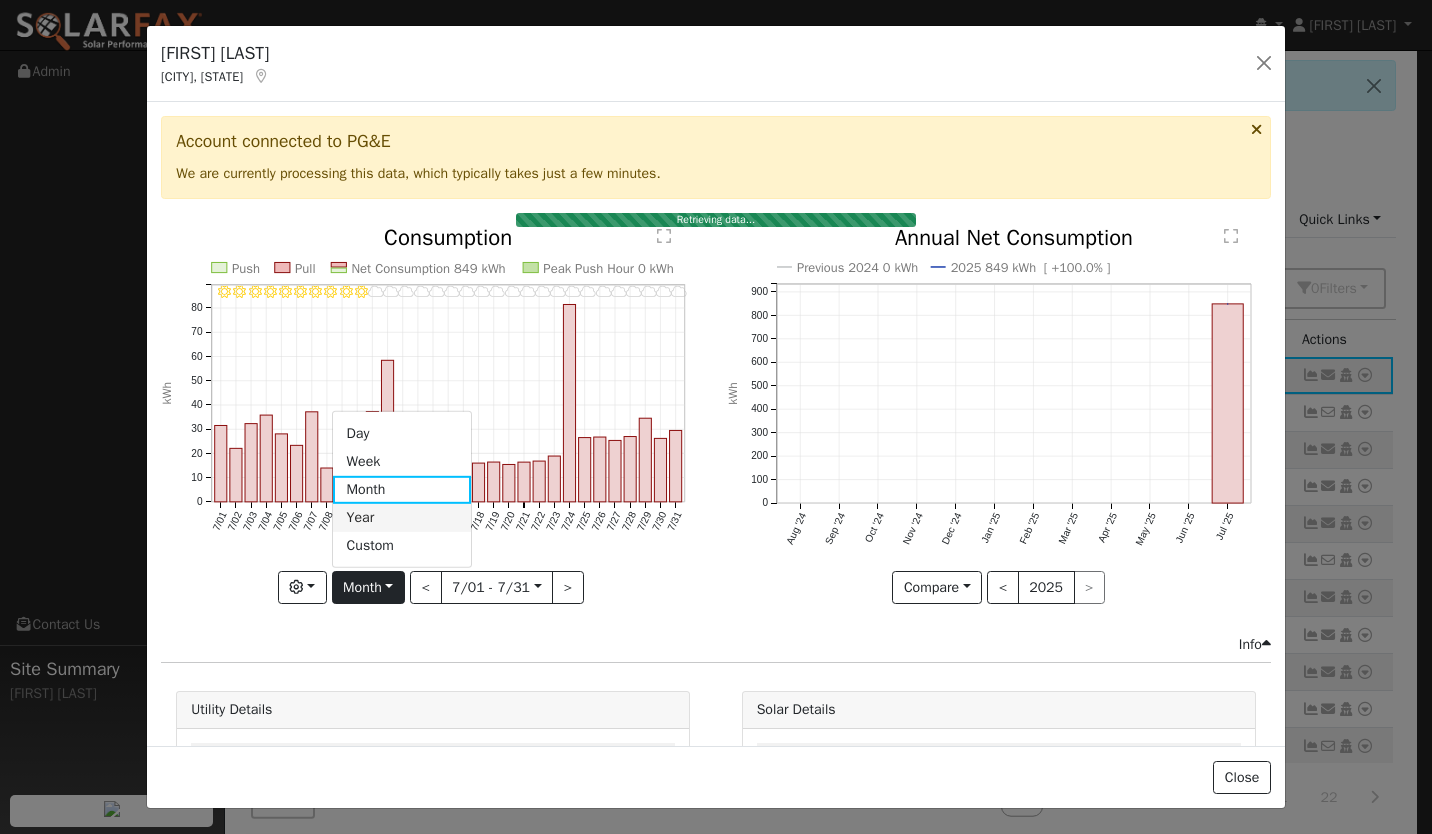 click on "Year" at bounding box center (402, 518) 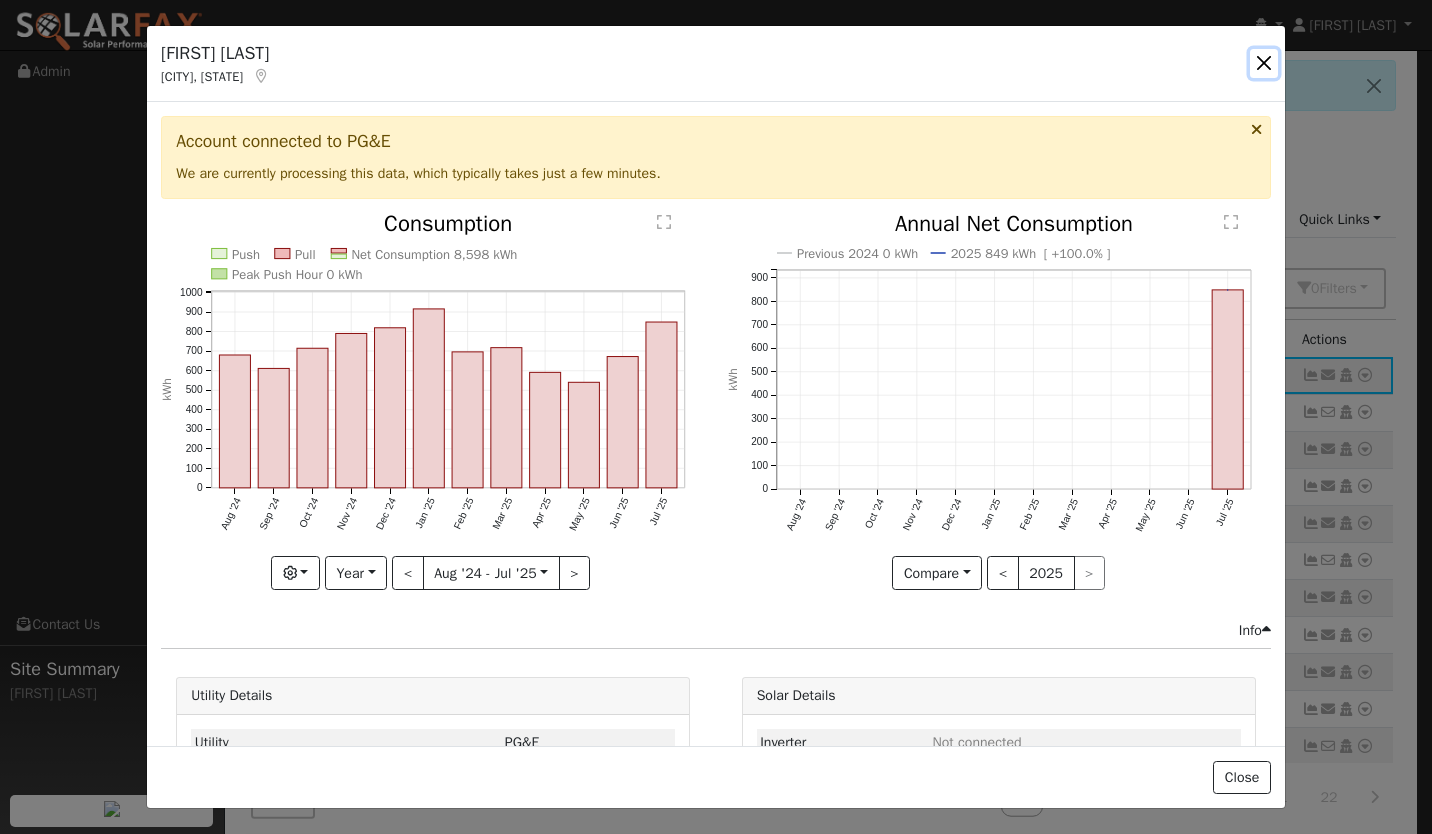 click at bounding box center [1264, 63] 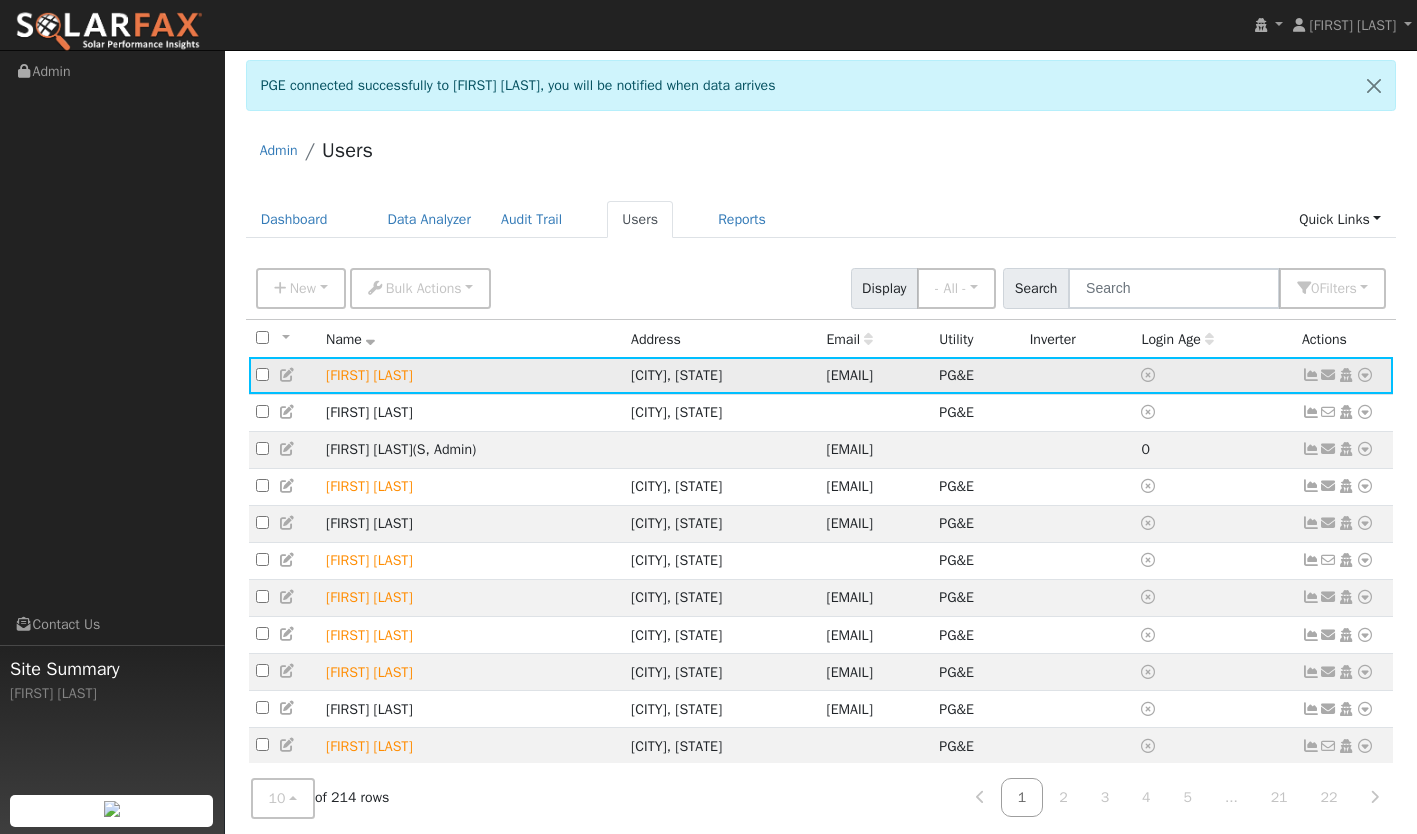 click at bounding box center (1365, 375) 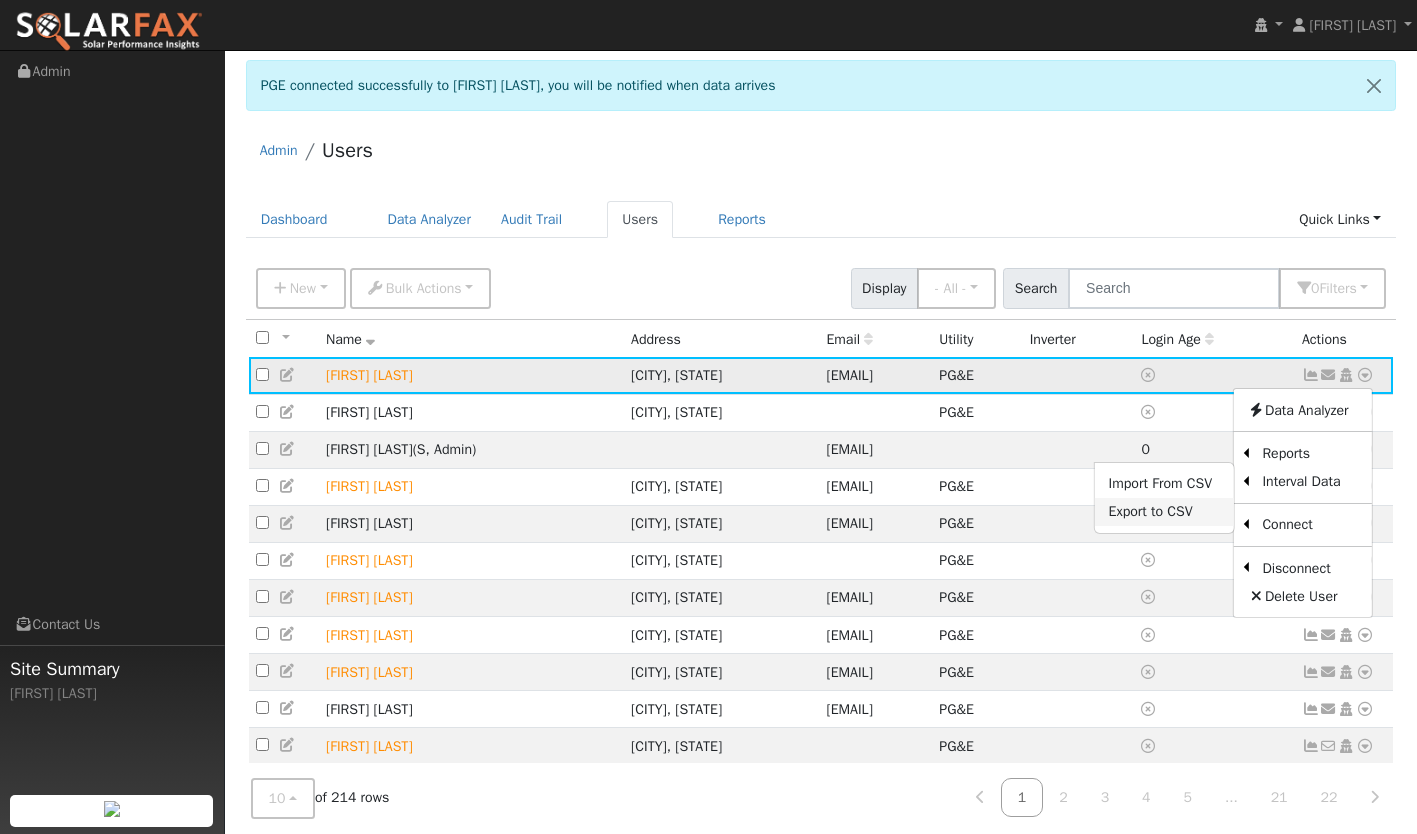 click on "Export to CSV" at bounding box center (1164, 512) 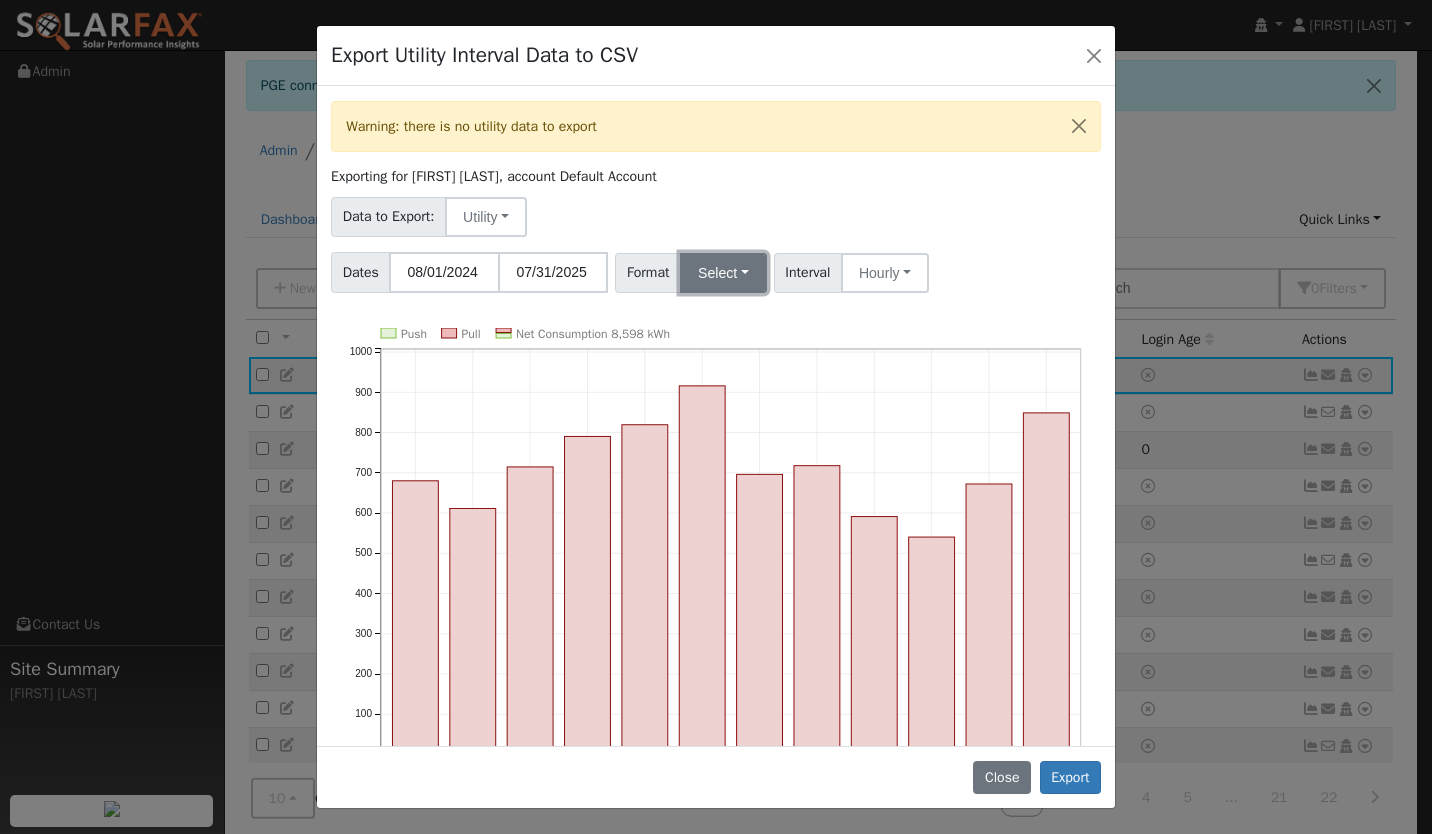 click on "Select" at bounding box center (723, 273) 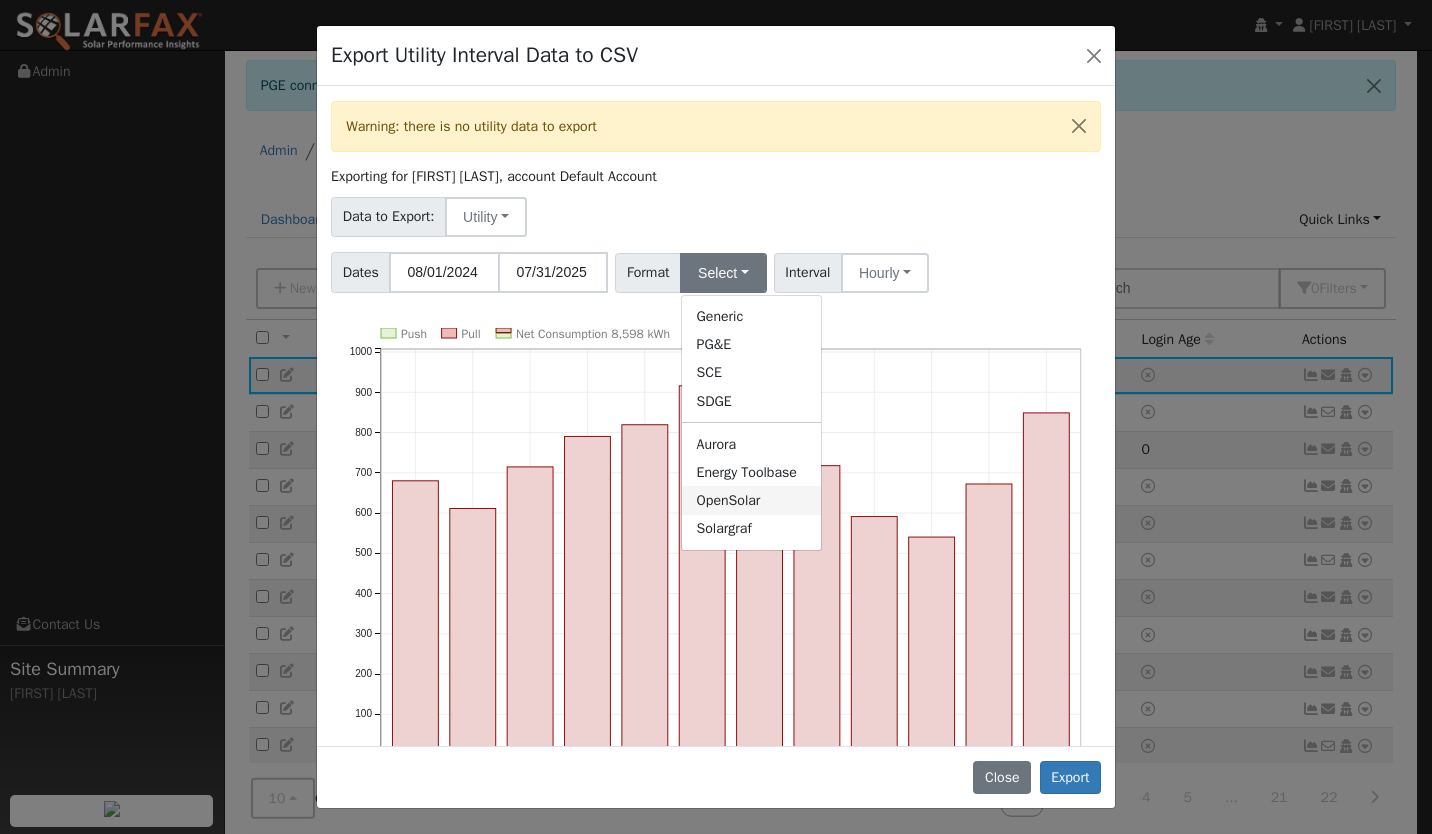 click on "OpenSolar" at bounding box center (751, 500) 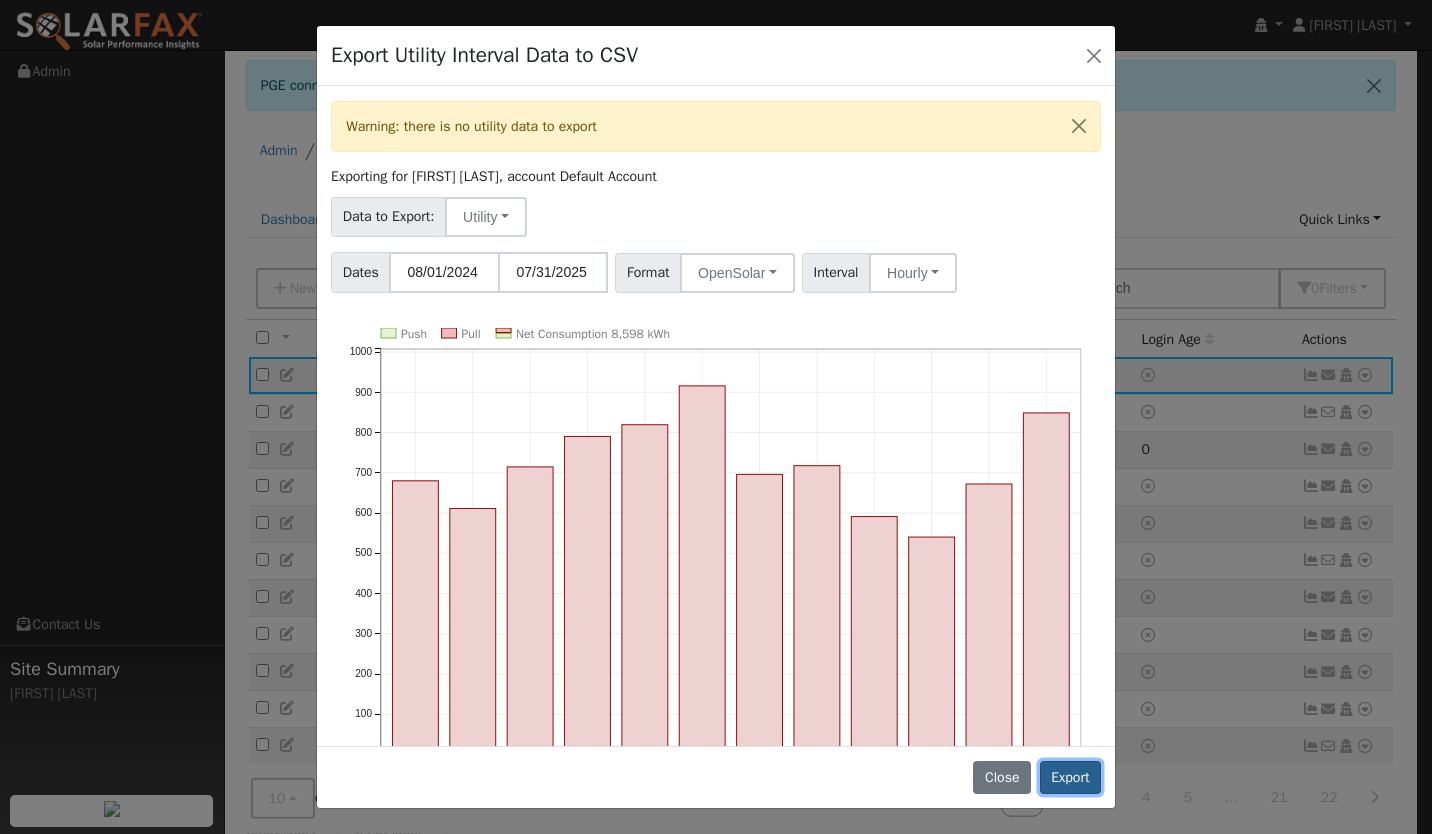 click on "Export" at bounding box center [1070, 778] 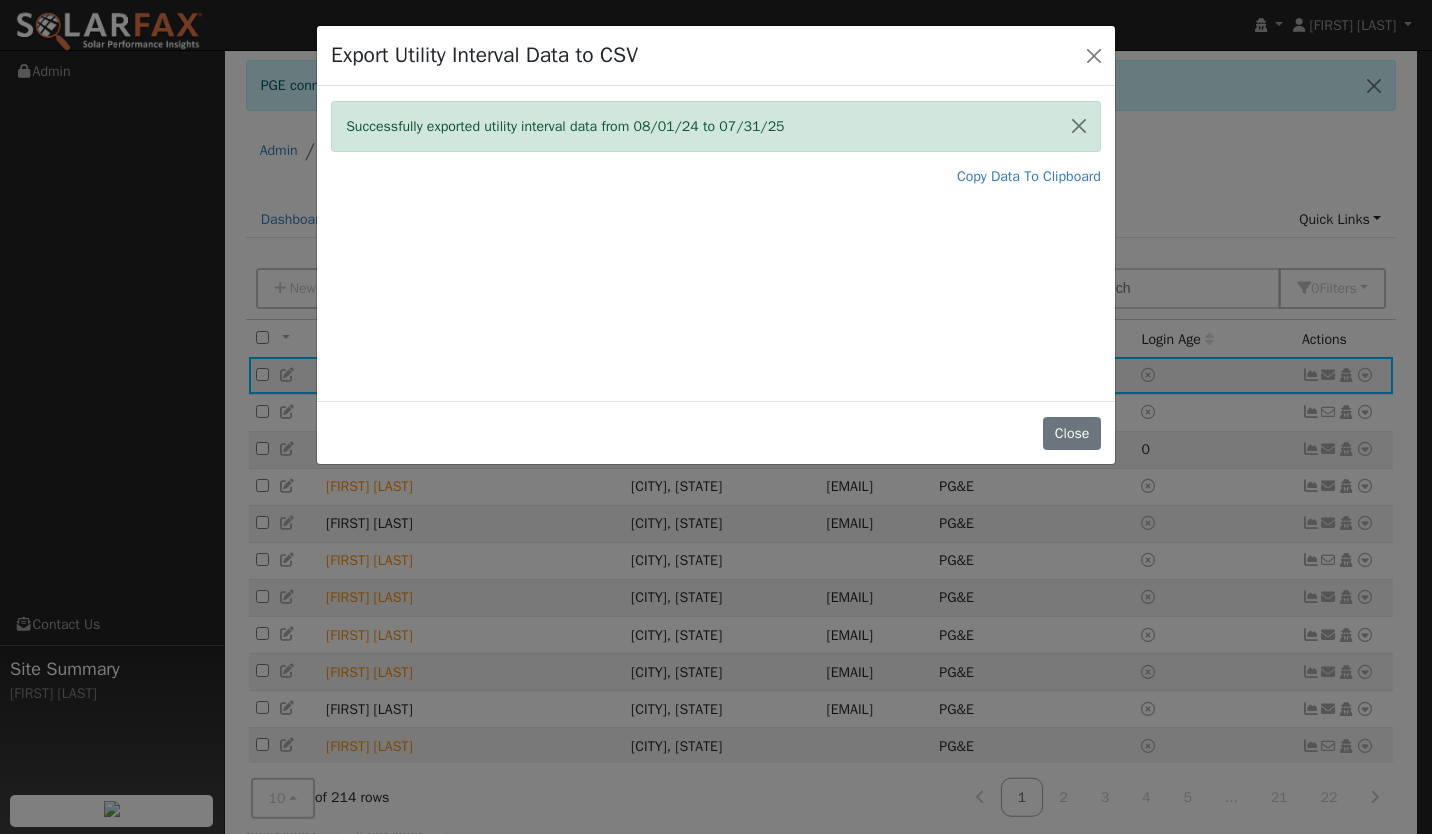 click on "Successfully exported utility interval data from 08/01/24 to 07/31/25 Copy Data To Clipboard Push Pull Net Consumption 8,598 kWh Aug '24 Sep '24 Oct '24 Nov '24 Dec '24 Jan '25 Feb '25 Mar '25 Apr '25 May '25 Jun '25 Jul '25 0 100 200 300 400 500 600 700 800 900 1000 onclick="" onclick="" onclick="" onclick="" onclick="" onclick="" onclick="" onclick="" onclick="" onclick="" onclick="" onclick="" onclick="" onclick="" onclick="" onclick="" onclick="" onclick="" onclick="" onclick="" onclick="" onclick="" onclick="" onclick=""" at bounding box center [716, 243] 